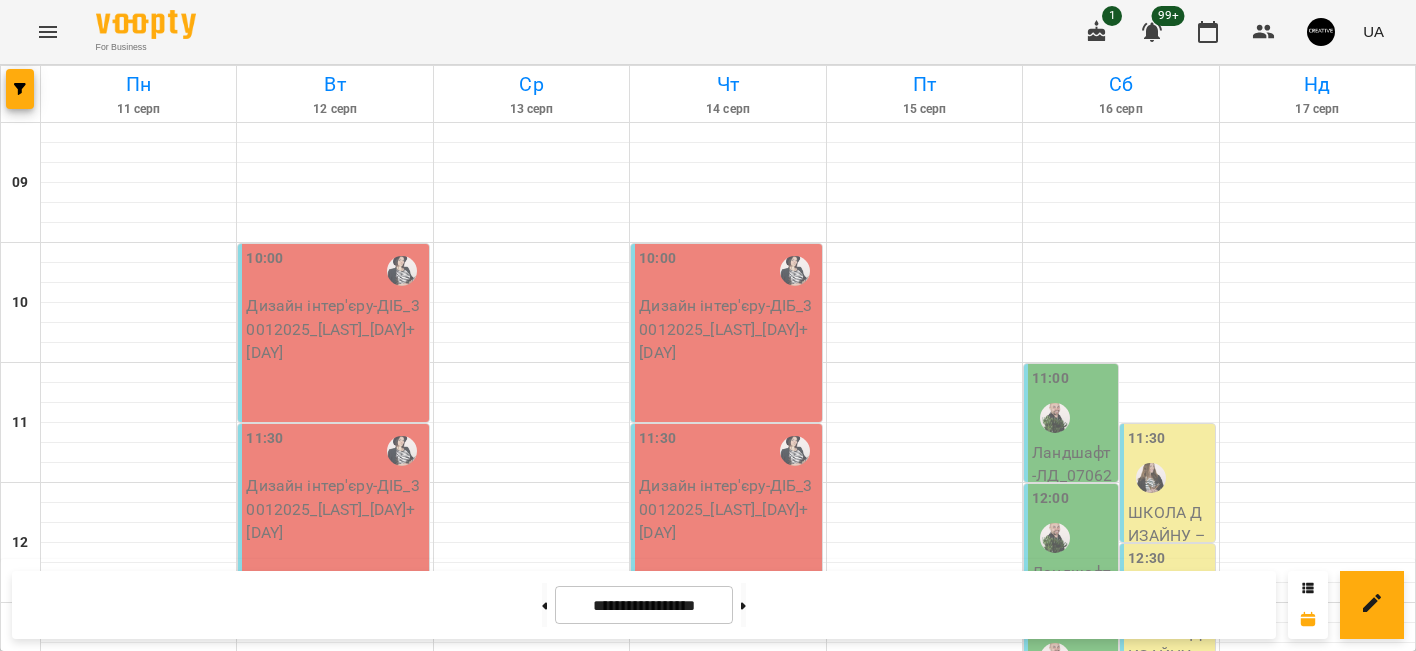 scroll, scrollTop: 0, scrollLeft: 0, axis: both 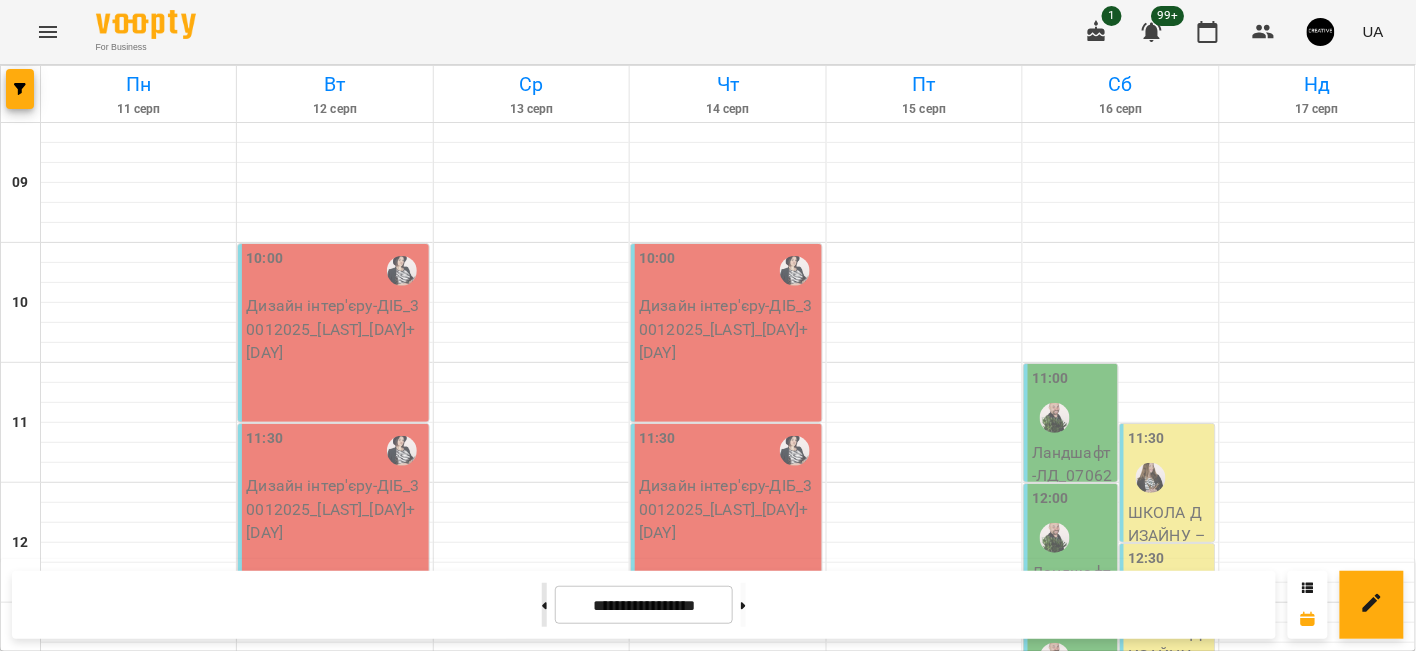 click at bounding box center (544, 605) 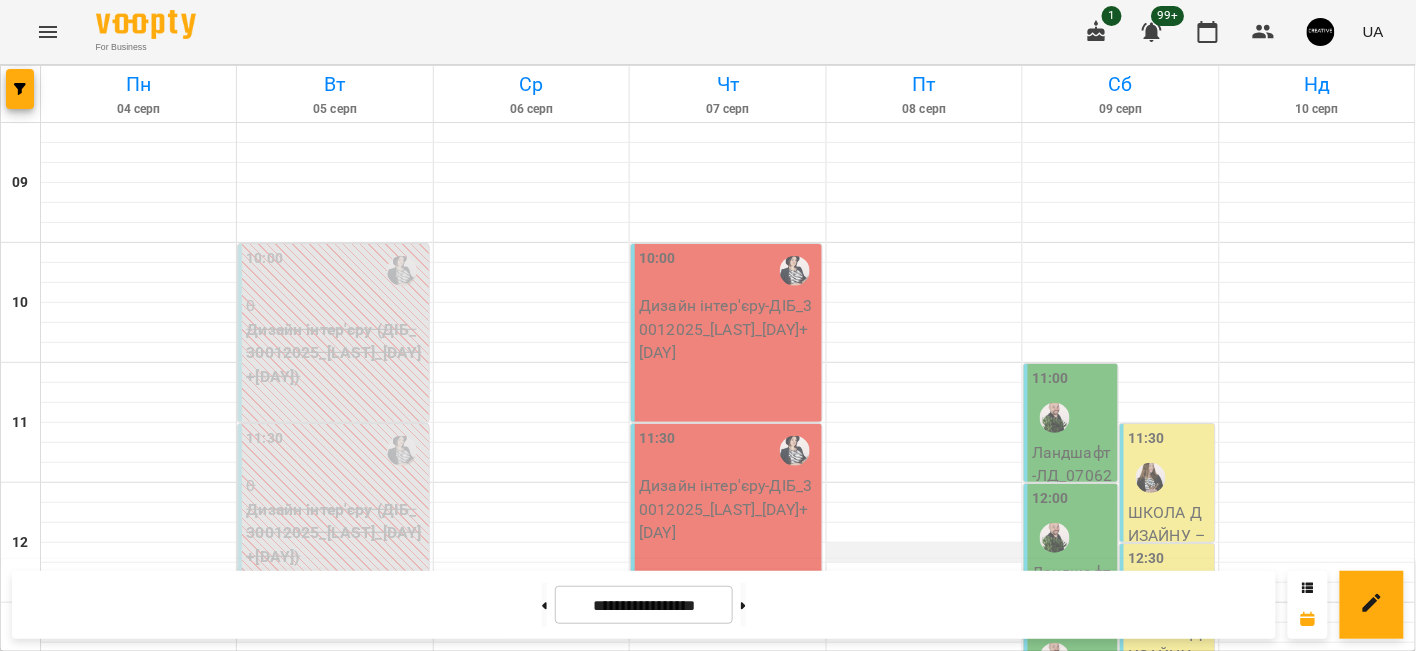 scroll, scrollTop: 0, scrollLeft: 0, axis: both 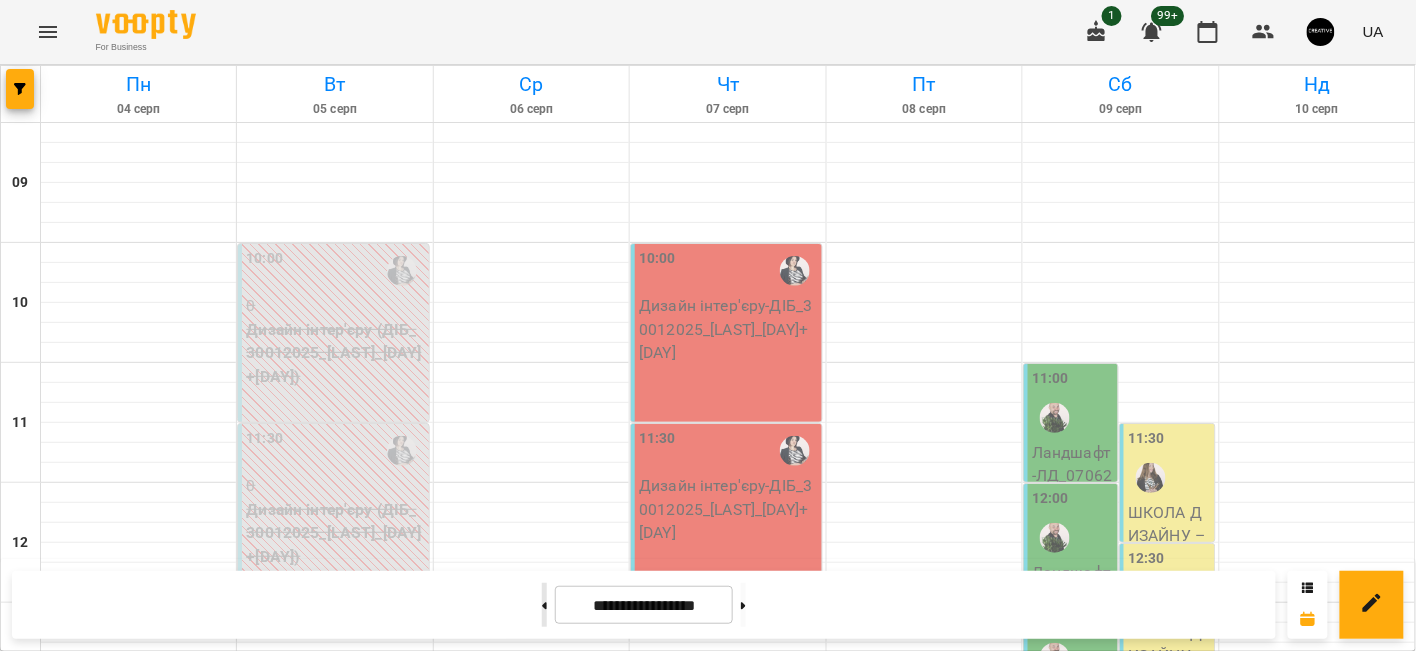 click at bounding box center [544, 605] 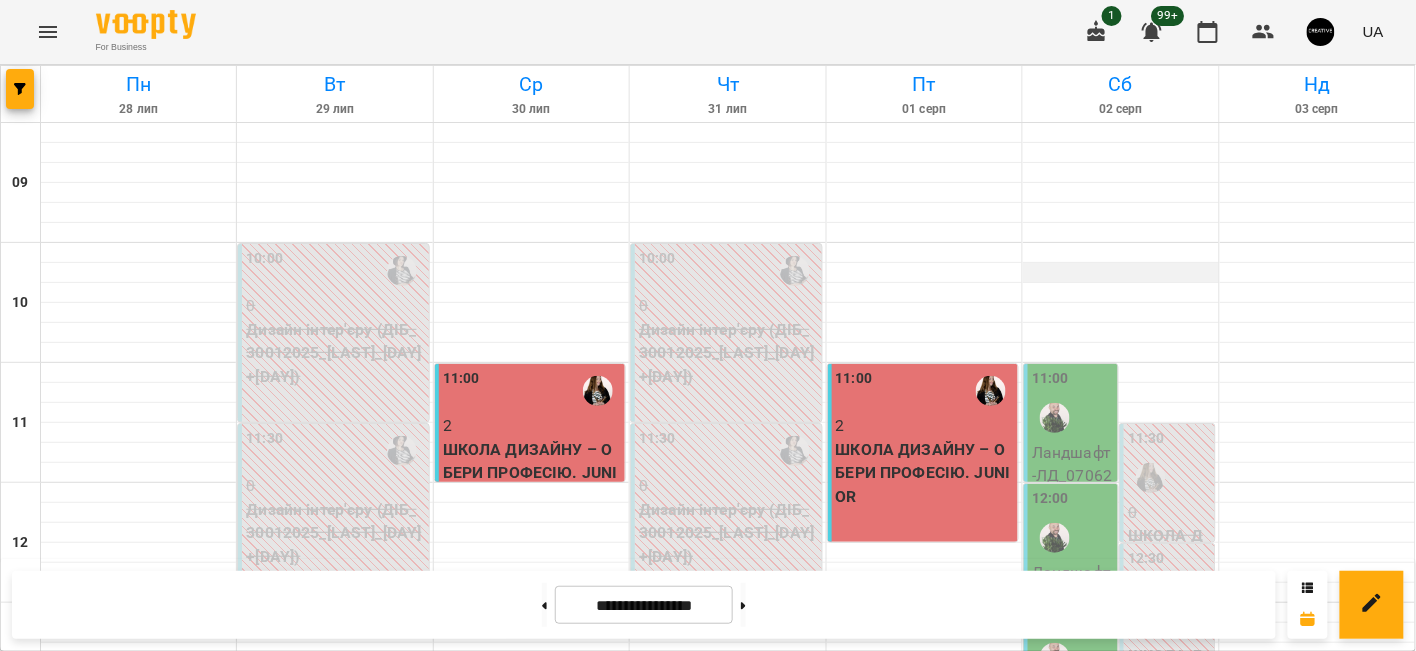 scroll, scrollTop: 97, scrollLeft: 0, axis: vertical 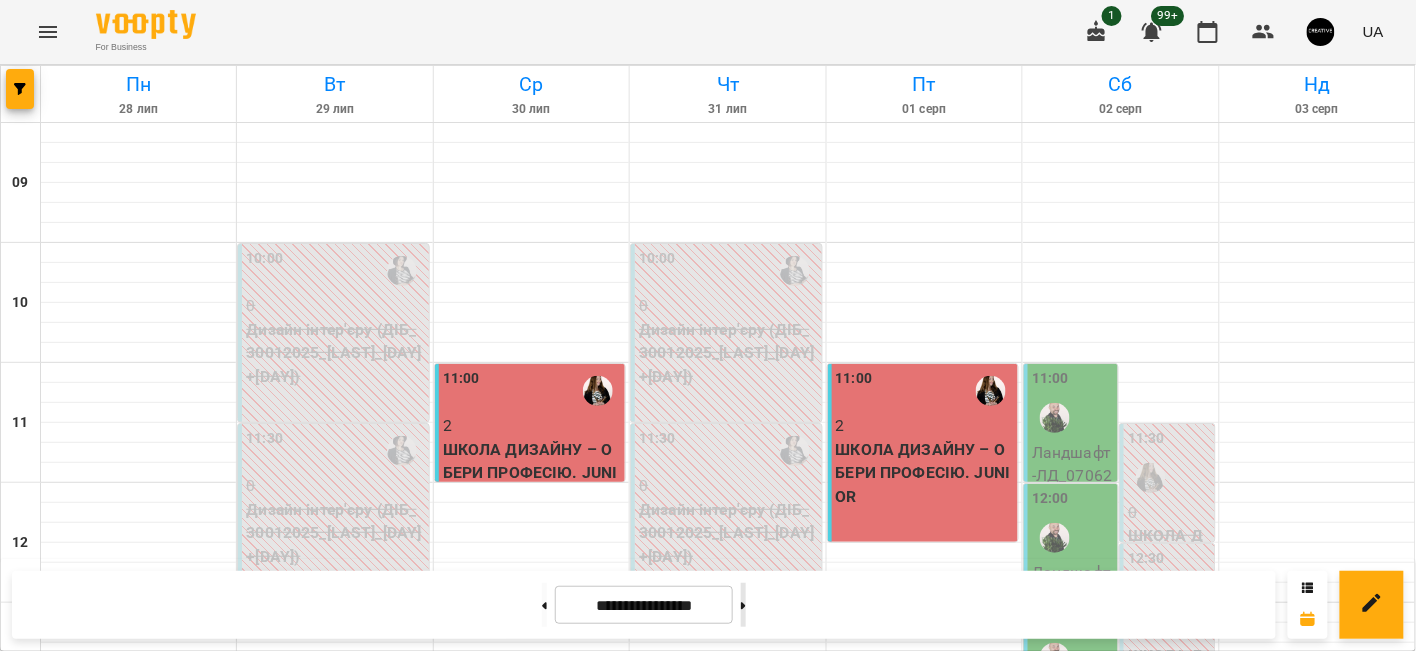 click at bounding box center (743, 605) 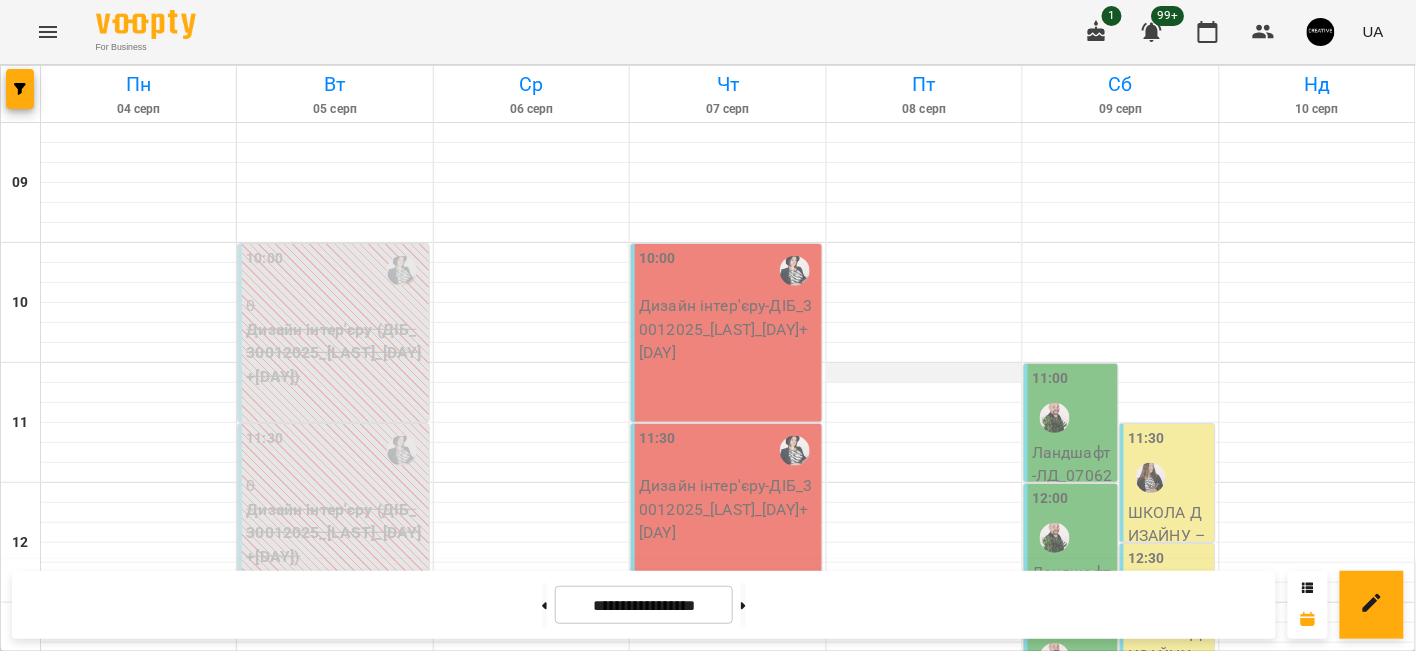 scroll, scrollTop: 976, scrollLeft: 0, axis: vertical 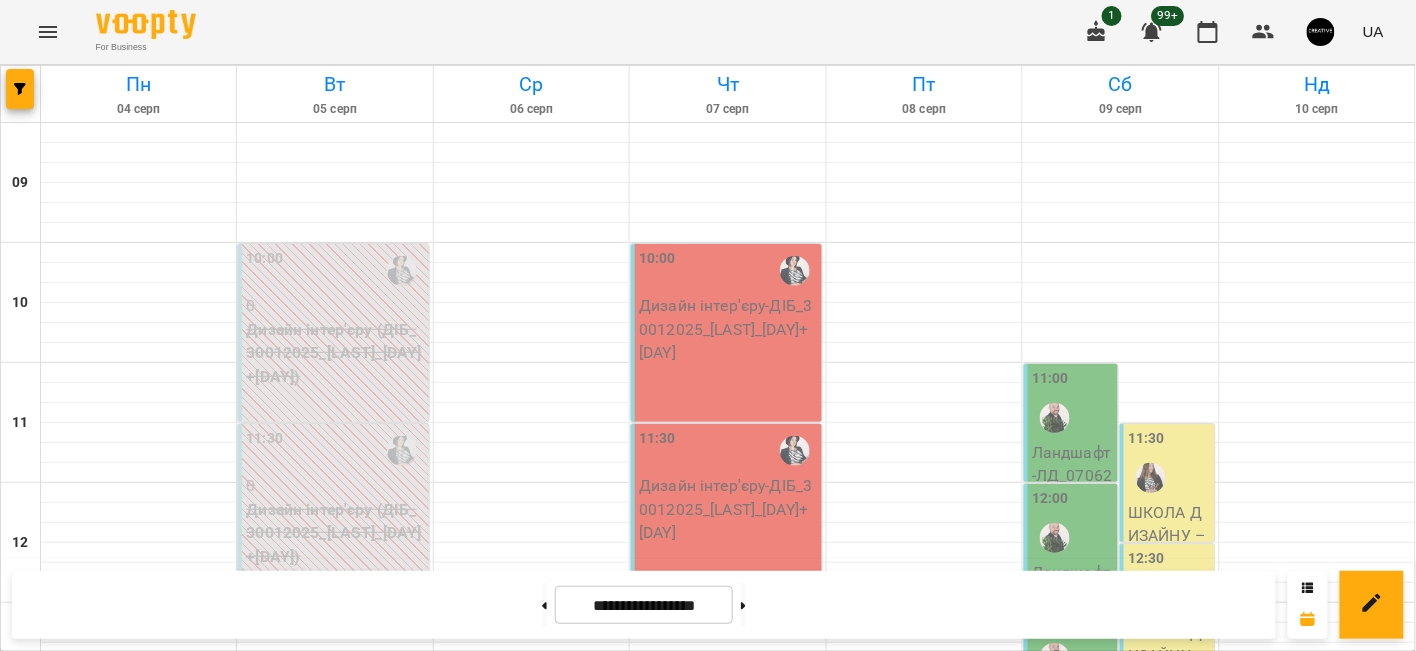 click on "Графічний дизайн - АкГД_22052025_[DAY]+[DAY]" at bounding box center (925, 1277) 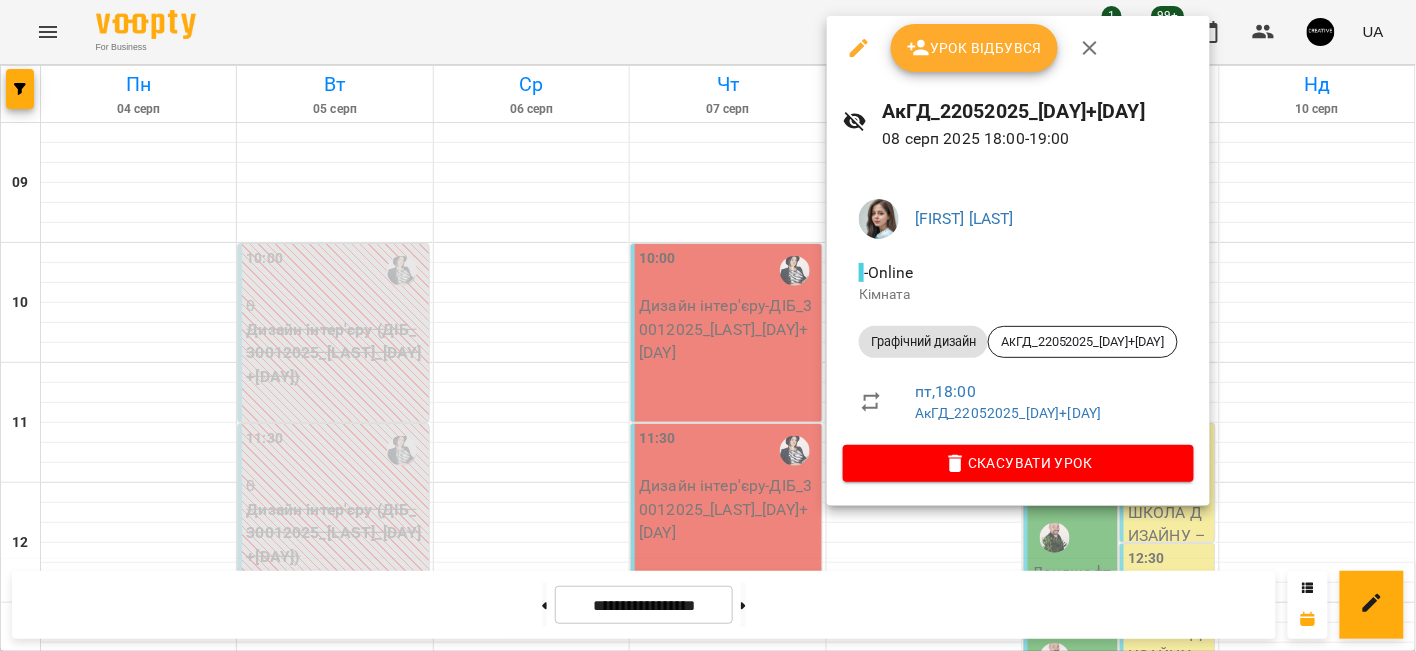 click at bounding box center (708, 325) 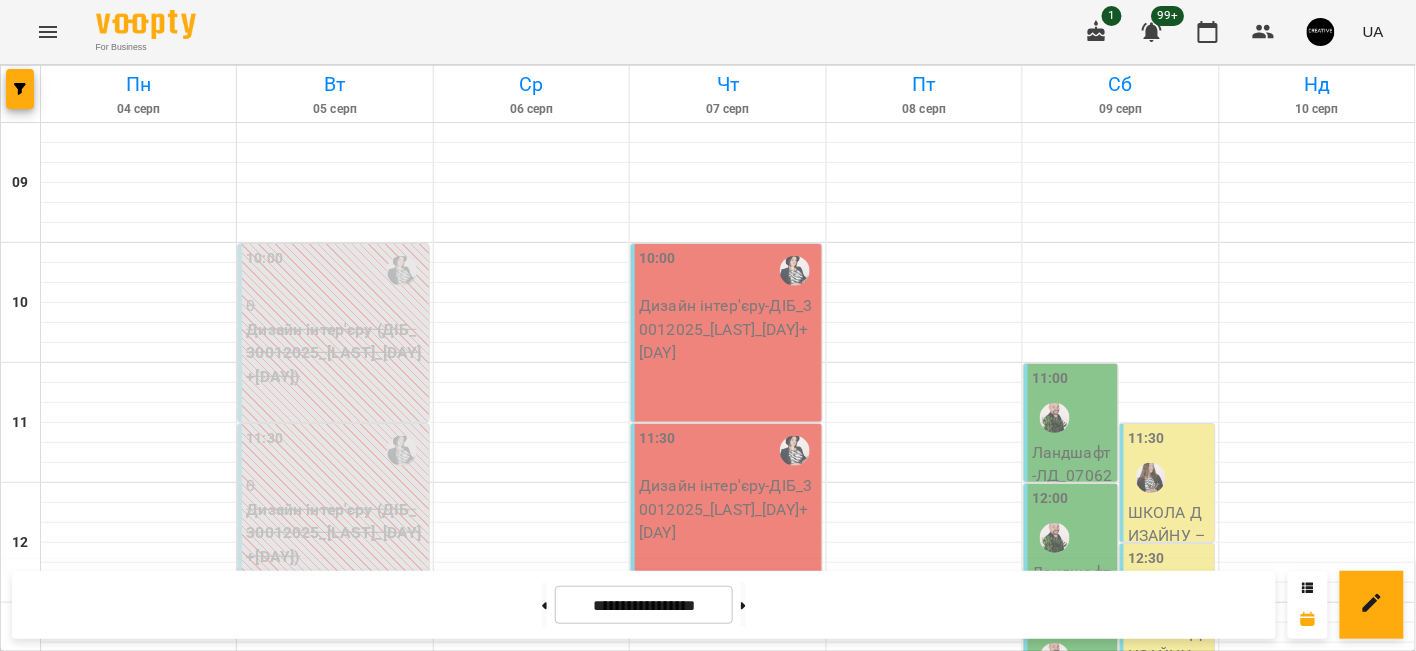 scroll, scrollTop: 740, scrollLeft: 0, axis: vertical 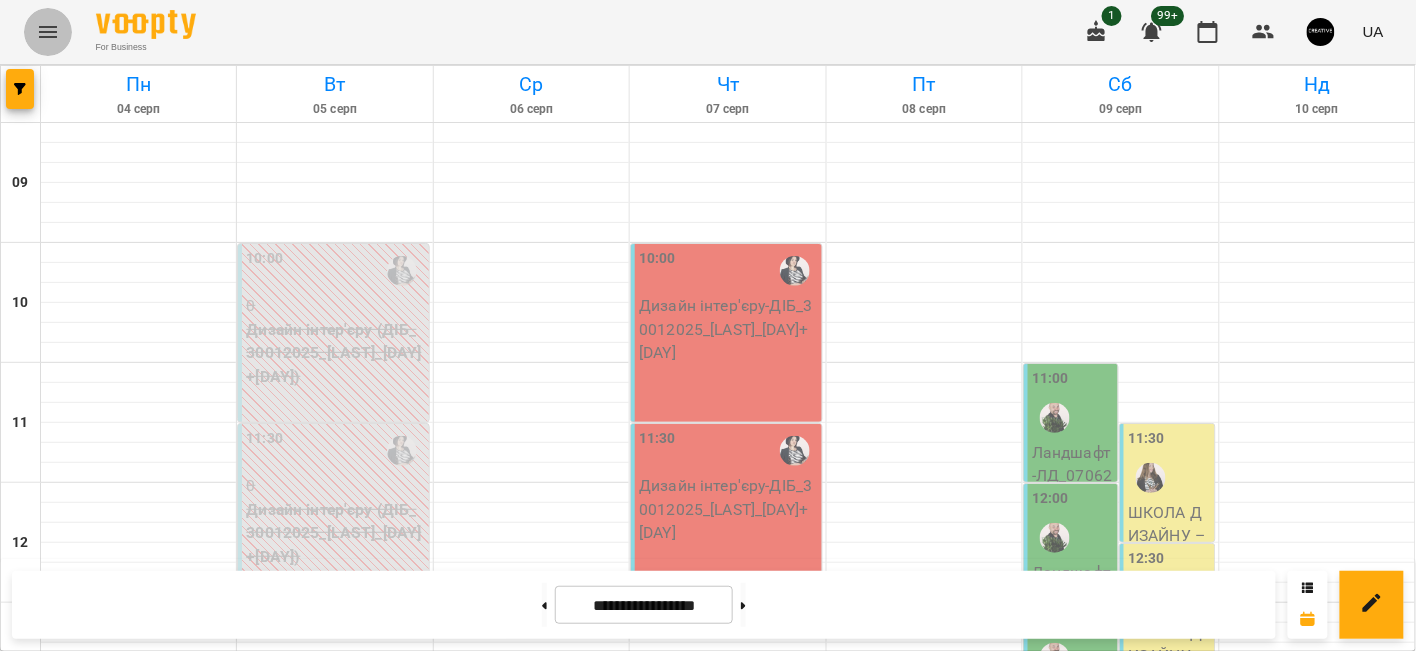 click 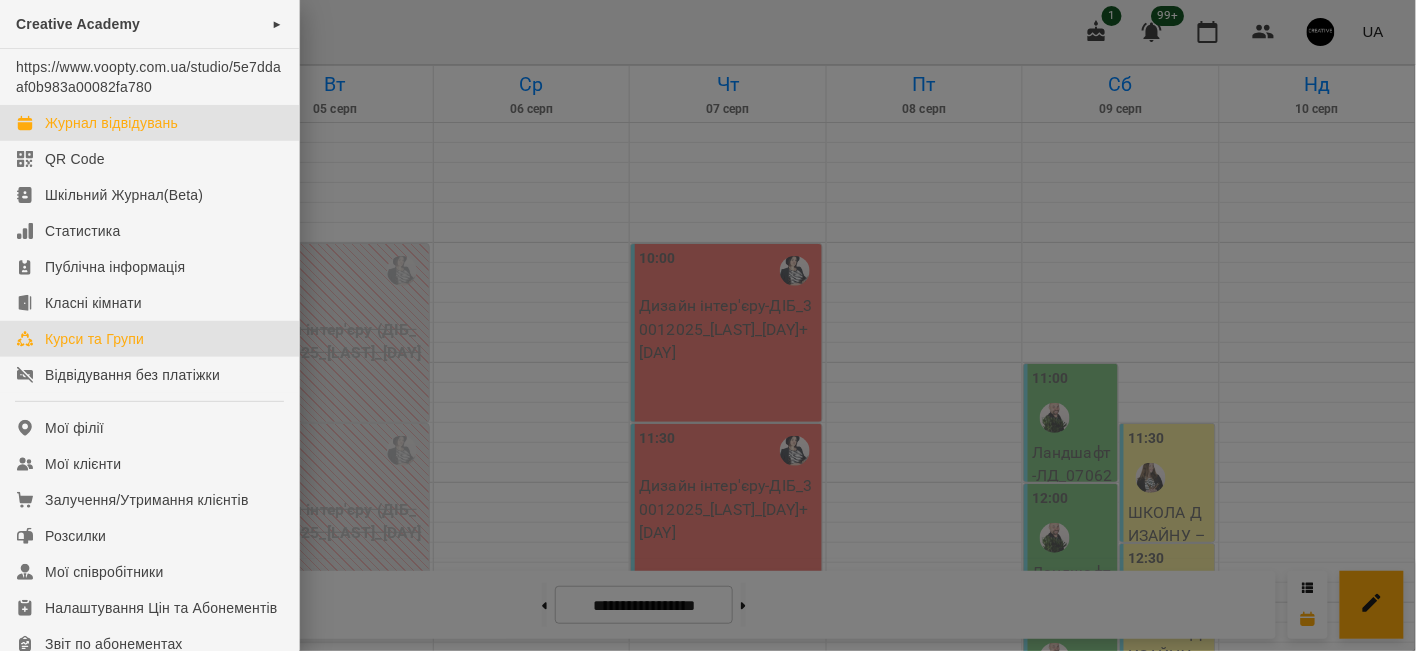click on "Курси та Групи" at bounding box center [94, 339] 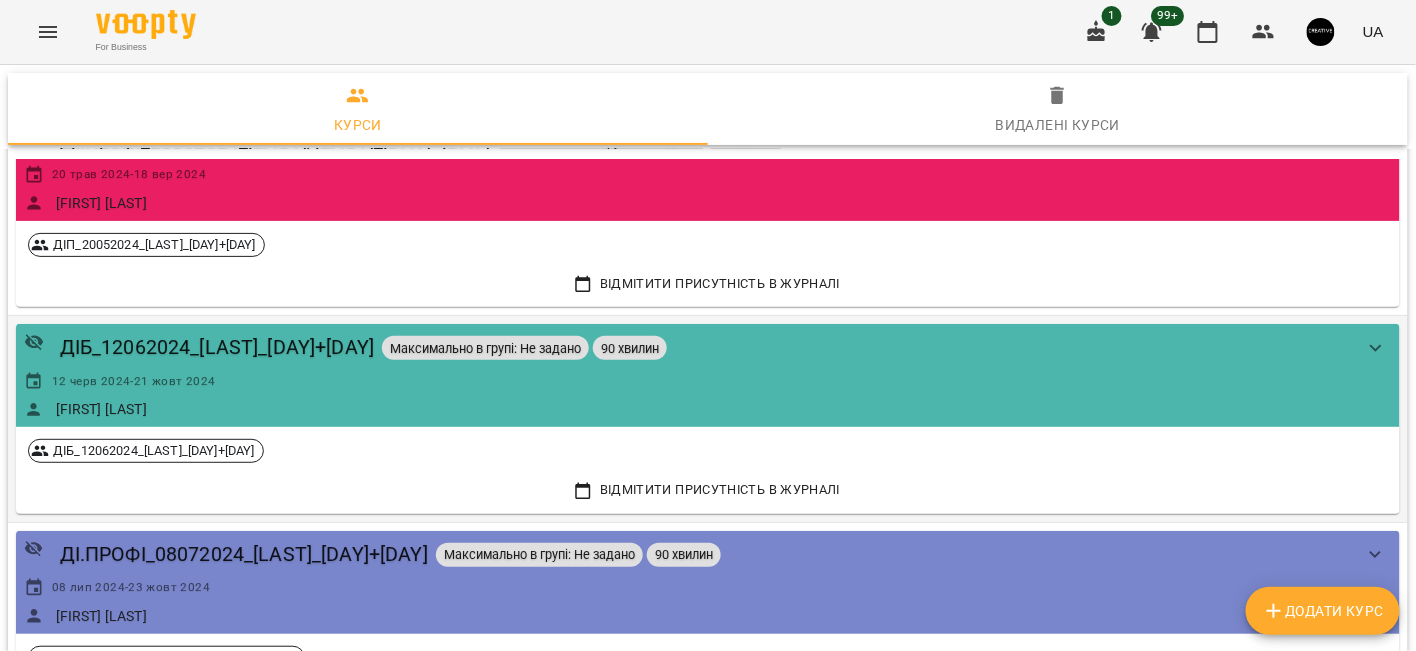scroll, scrollTop: 120, scrollLeft: 0, axis: vertical 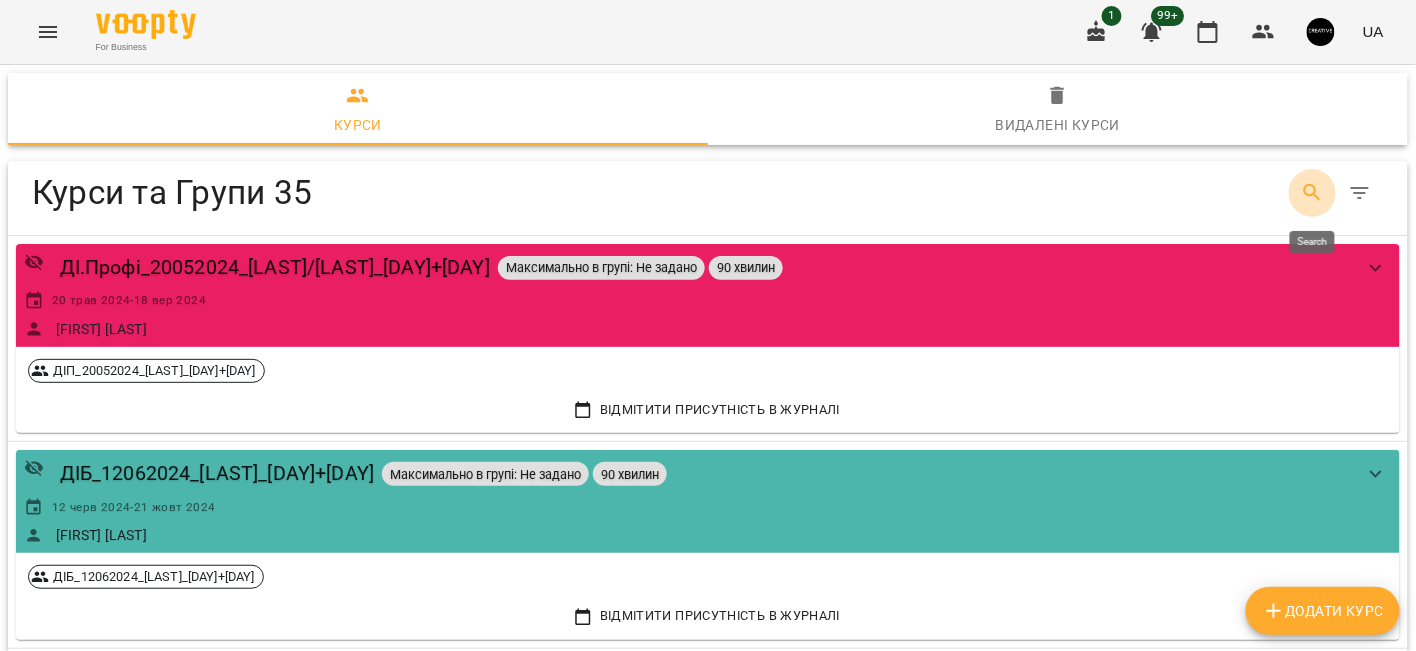 click 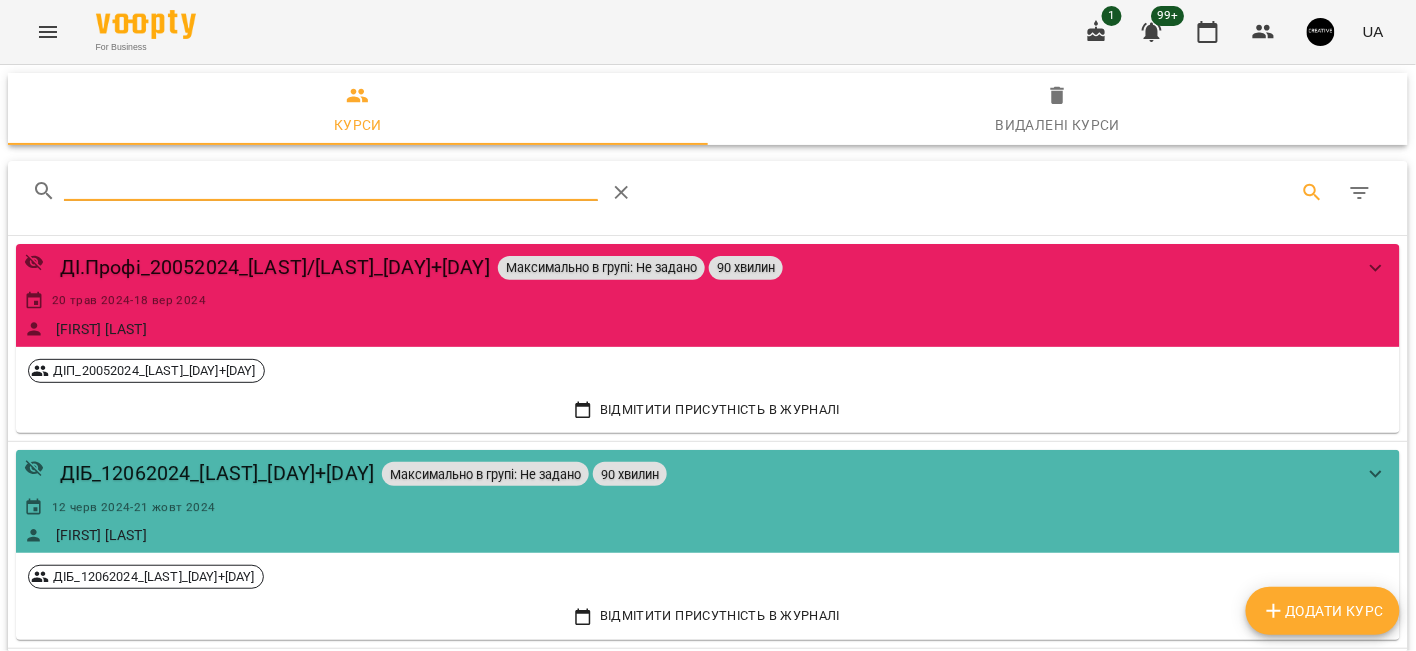 click at bounding box center [331, 185] 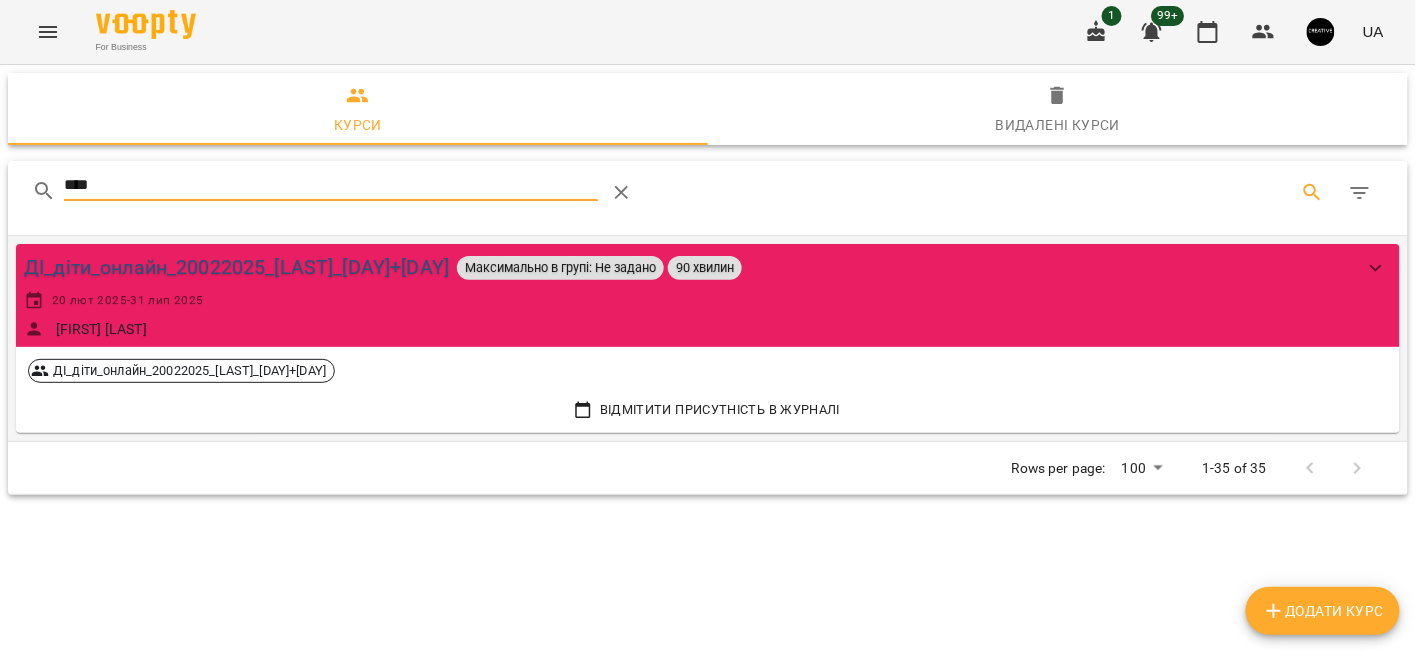 type on "****" 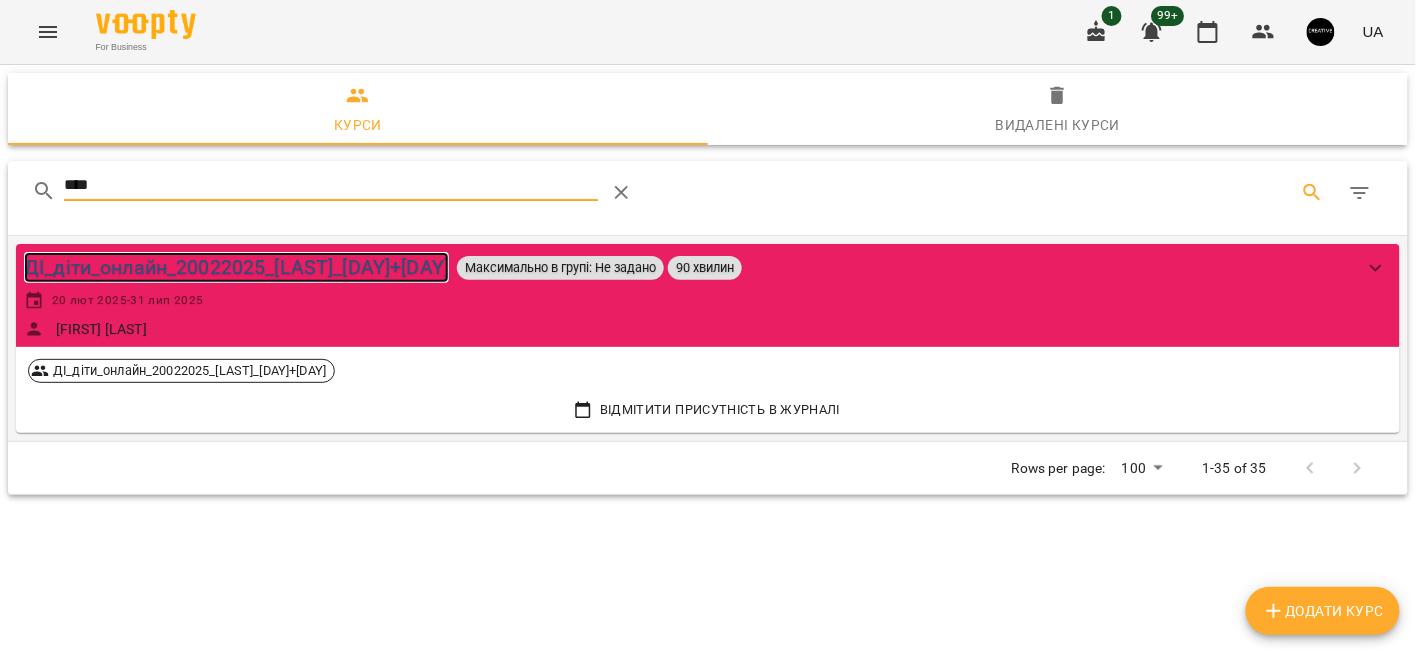 click on "ДІ_діти_онлайн_20022025_[LAST]_[DAY]+[DAY]" at bounding box center (236, 267) 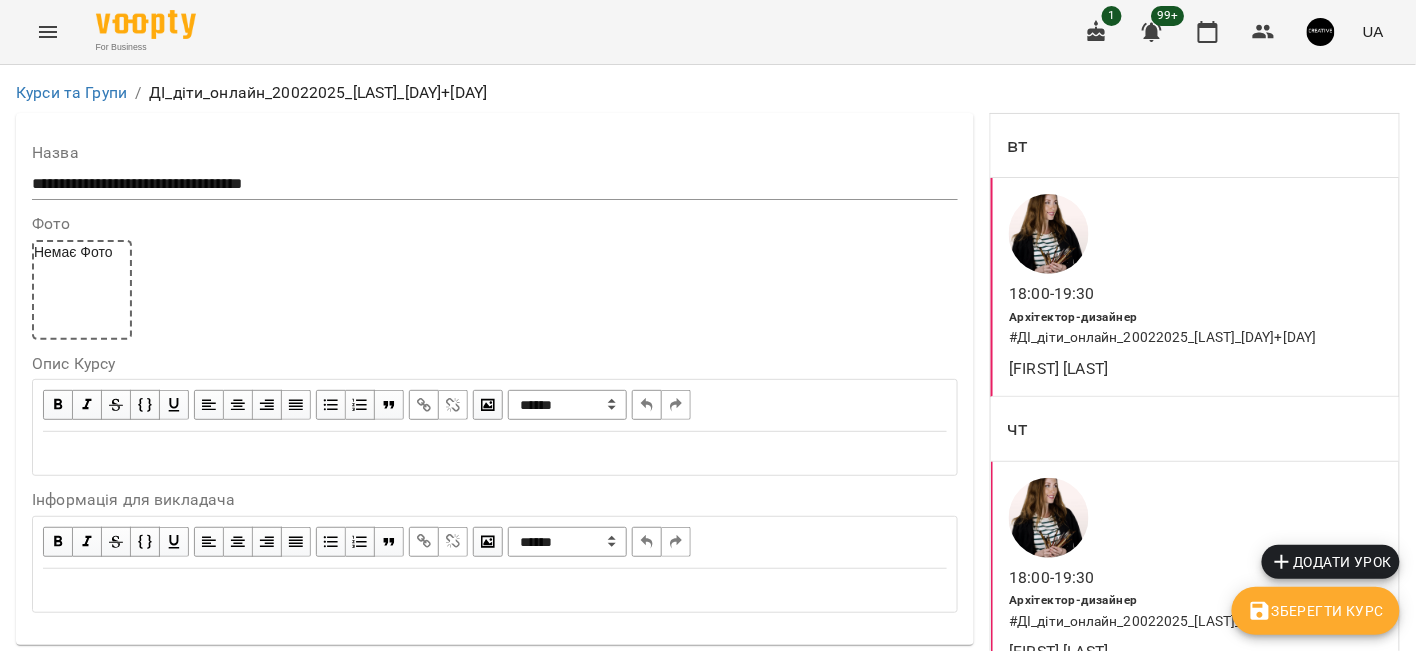 scroll, scrollTop: 1467, scrollLeft: 0, axis: vertical 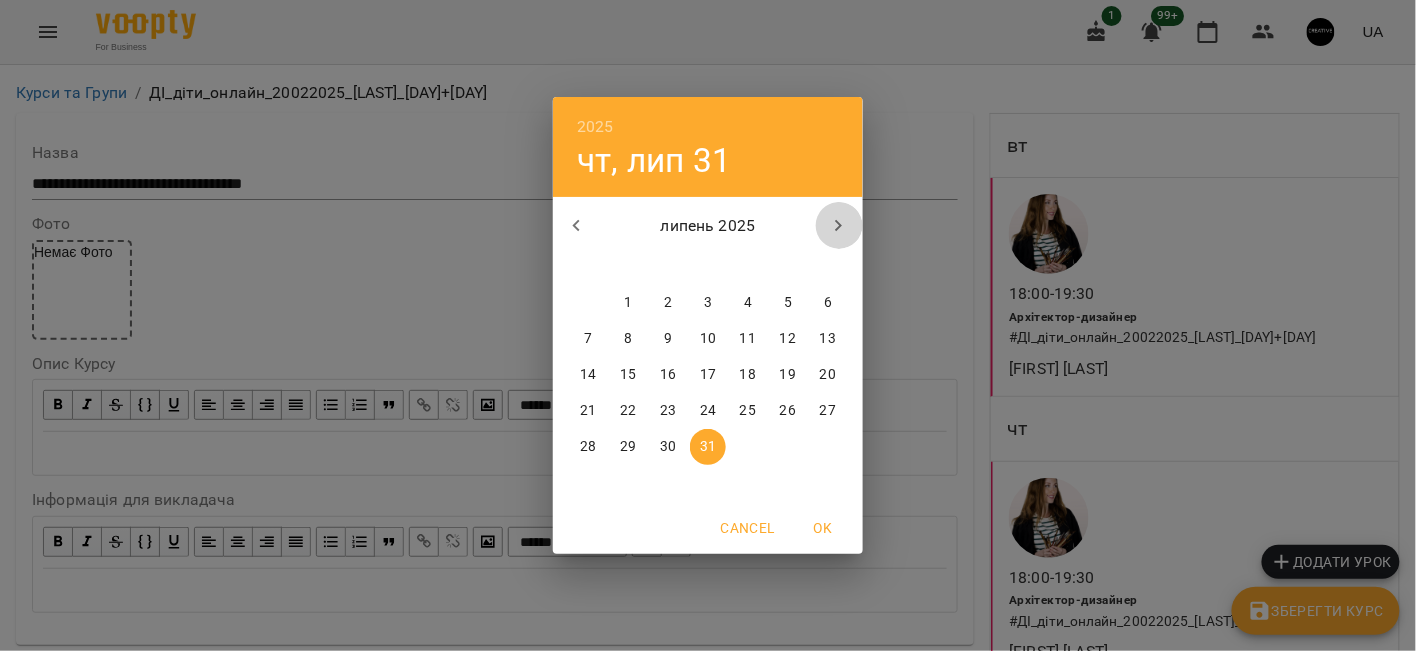 click 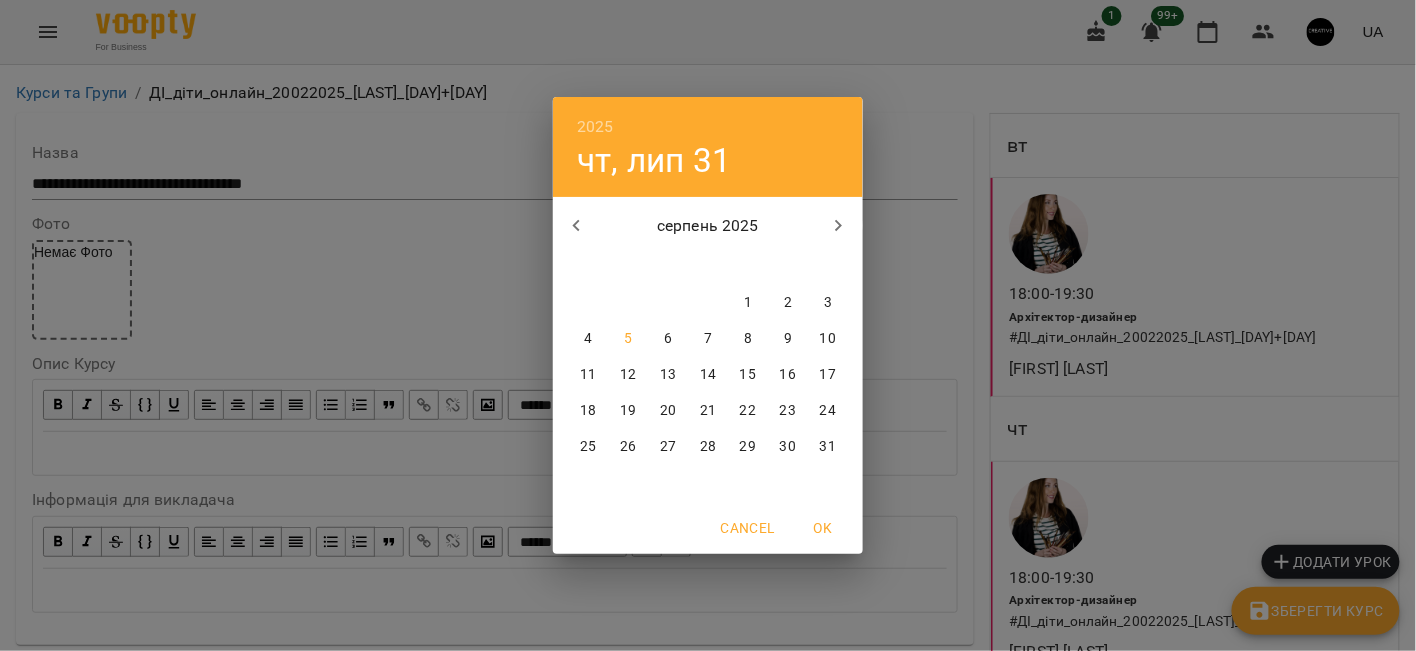 click on "5" at bounding box center (628, 339) 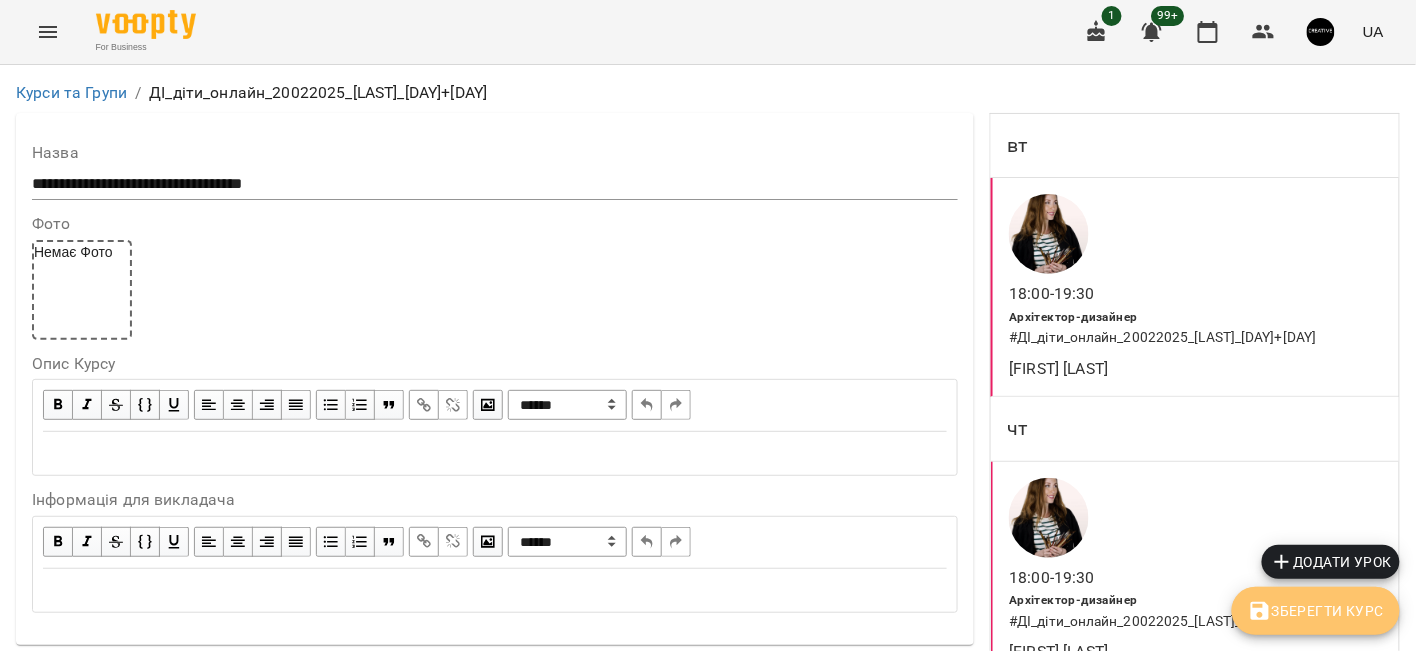 click on "Зберегти Курс" at bounding box center (1316, 611) 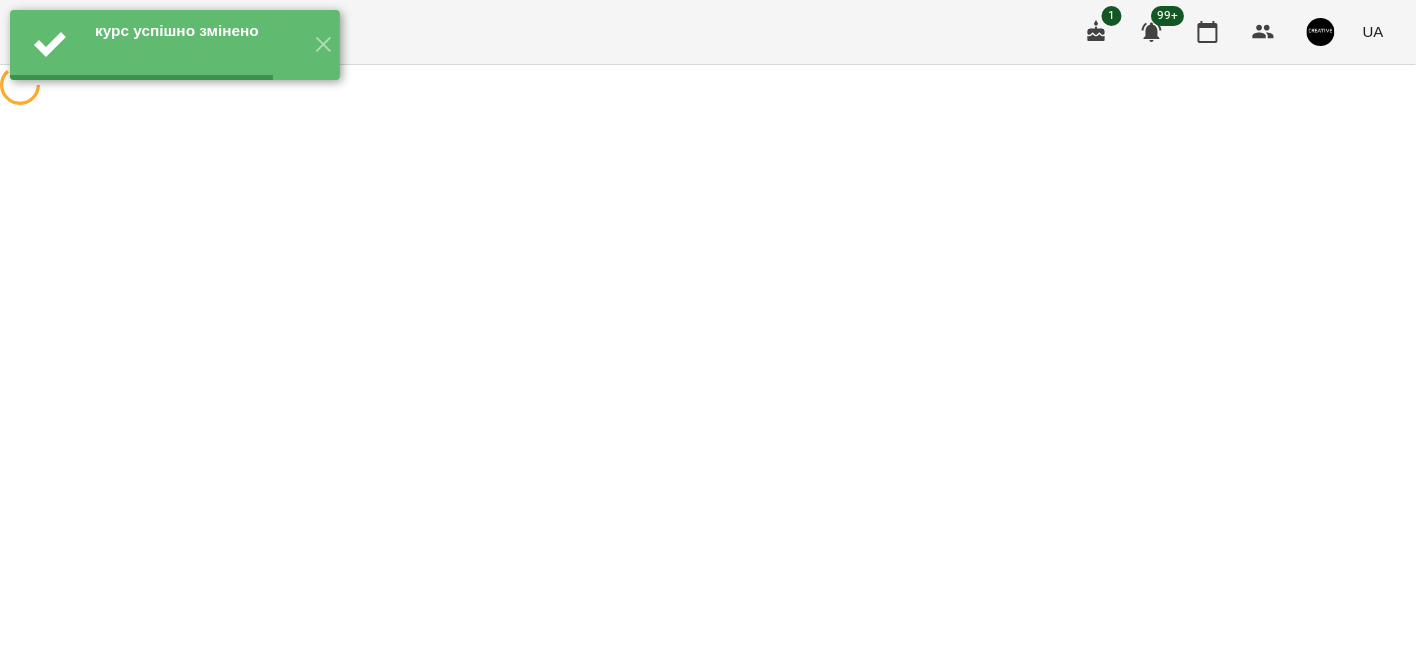 scroll, scrollTop: 0, scrollLeft: 0, axis: both 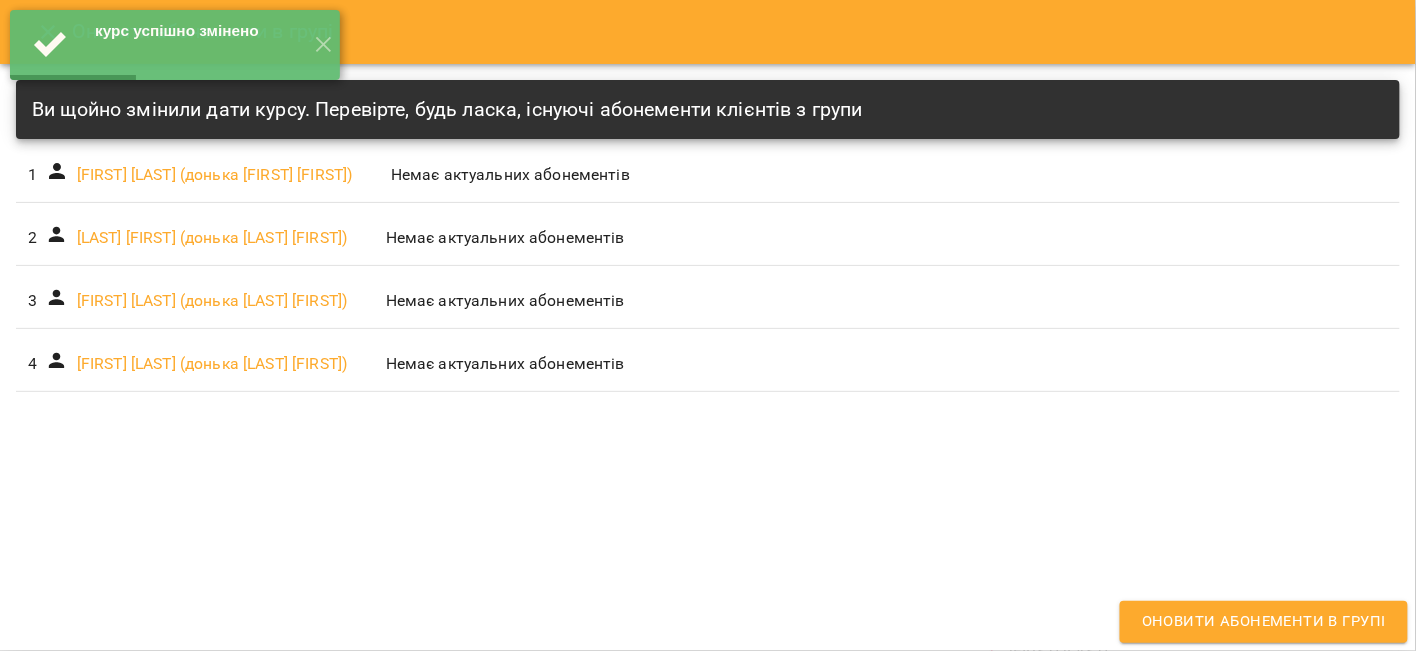 click on "Оновити абонементи в групі" at bounding box center [1264, 622] 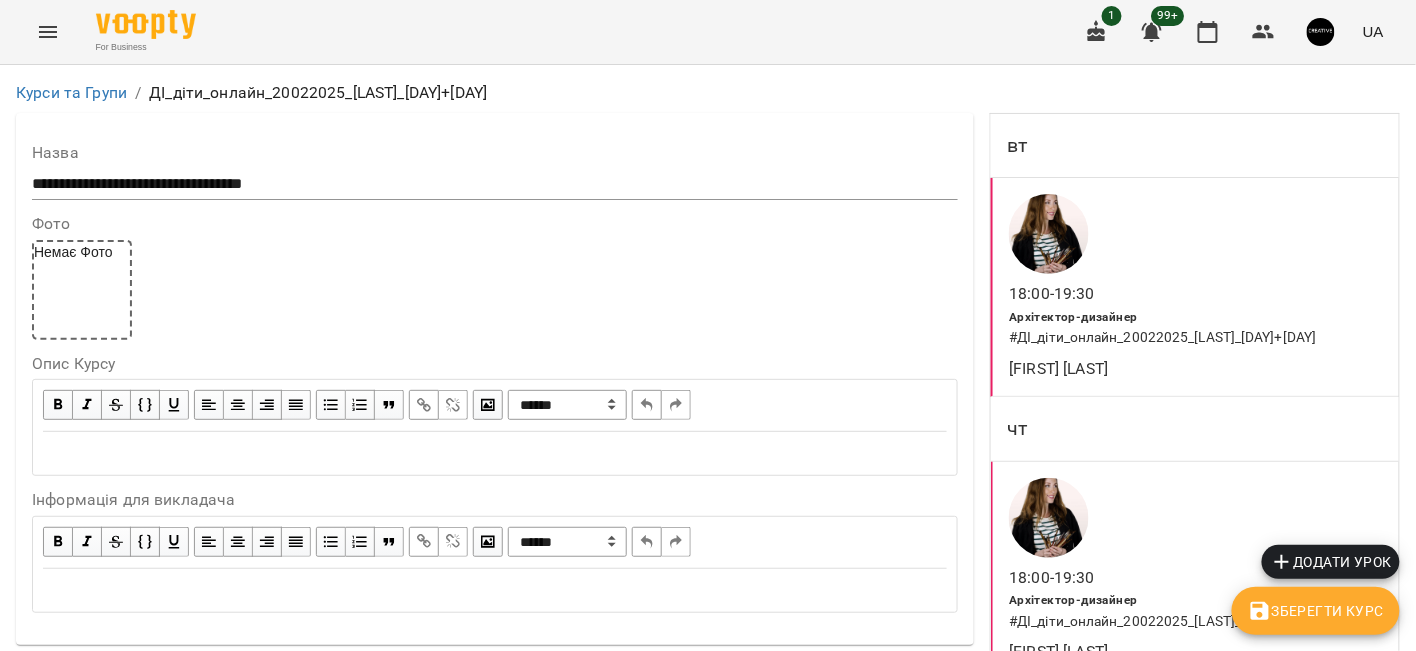 scroll, scrollTop: 0, scrollLeft: 0, axis: both 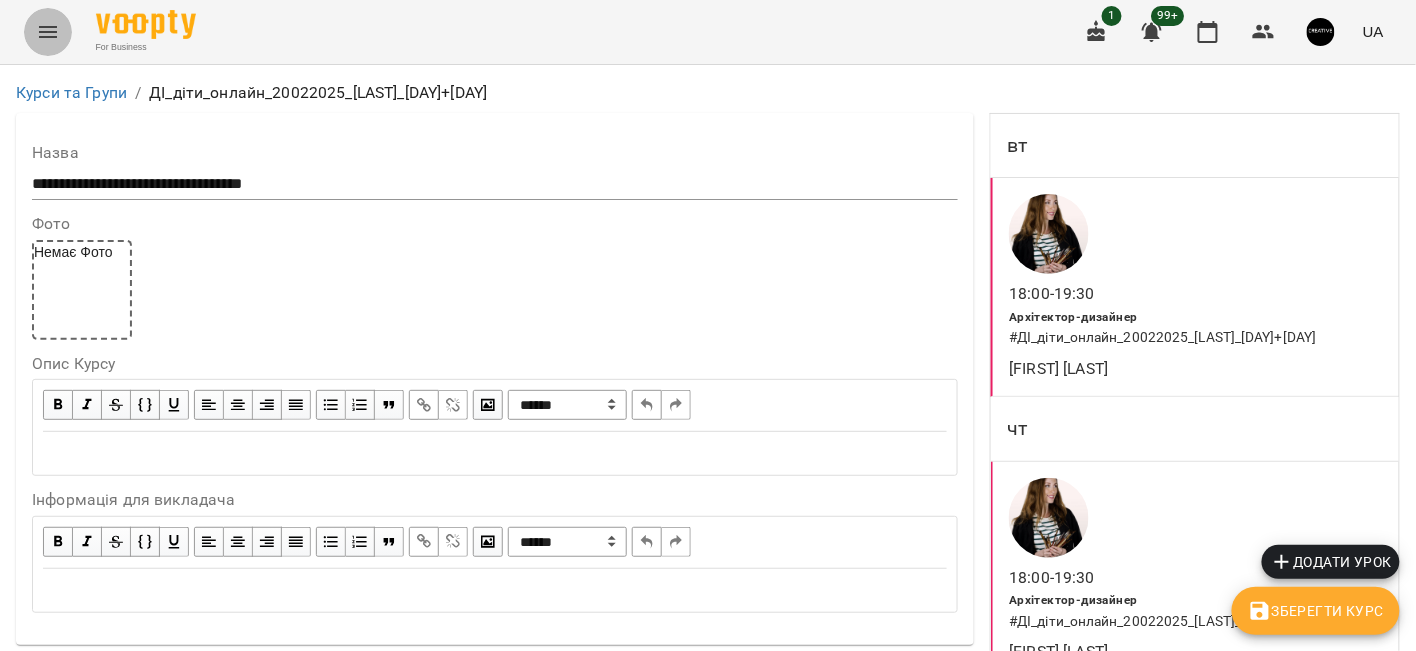 click 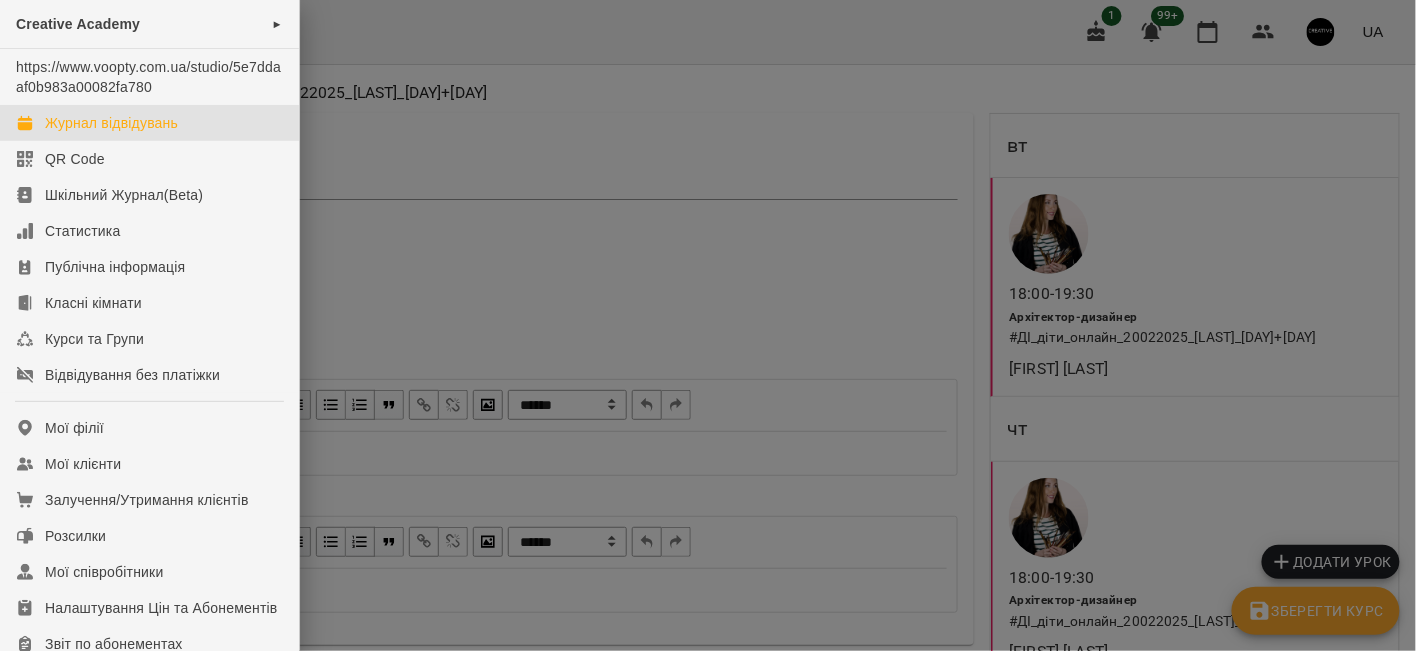 click on "Журнал відвідувань" at bounding box center (111, 123) 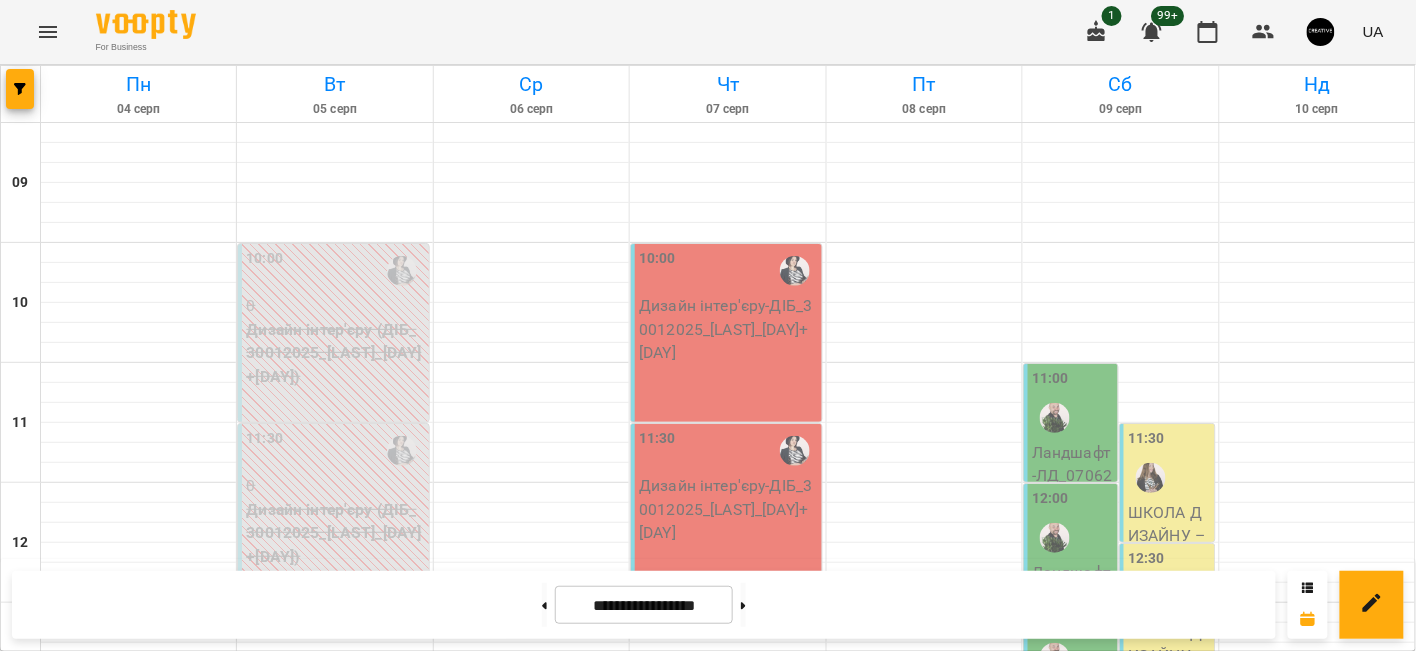 scroll, scrollTop: 1001, scrollLeft: 0, axis: vertical 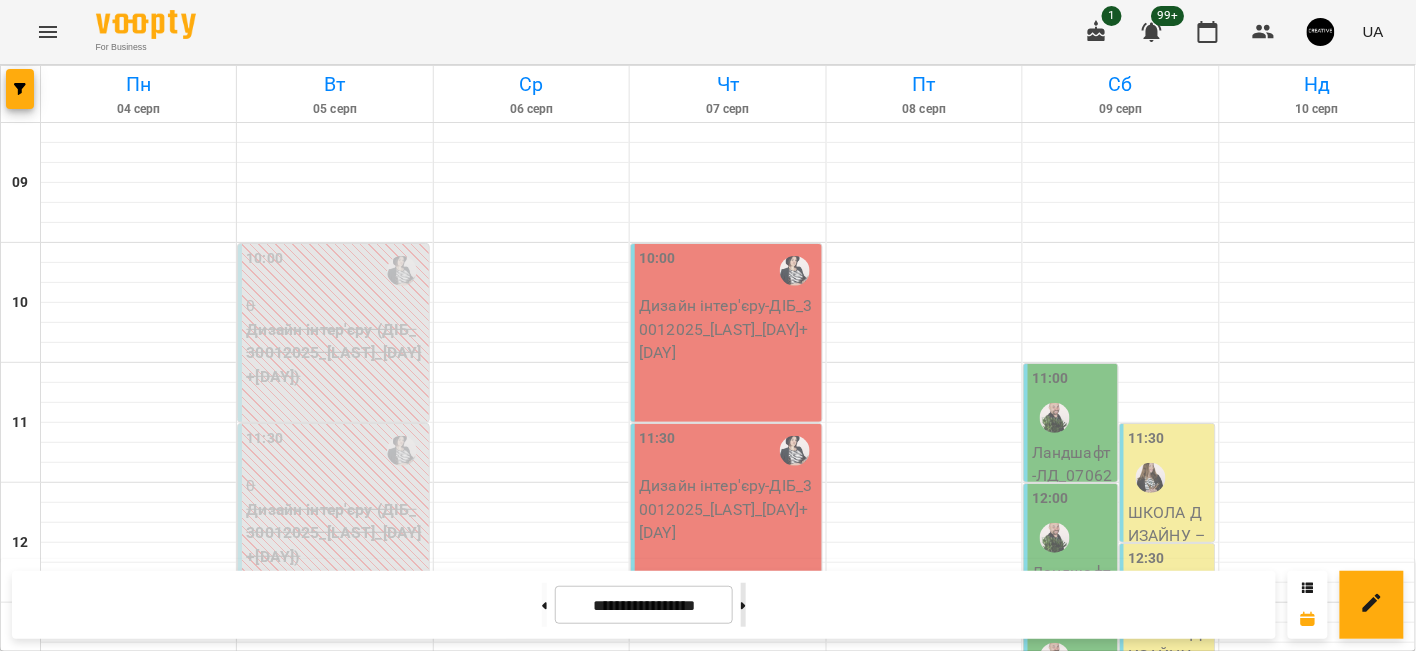 click at bounding box center [743, 605] 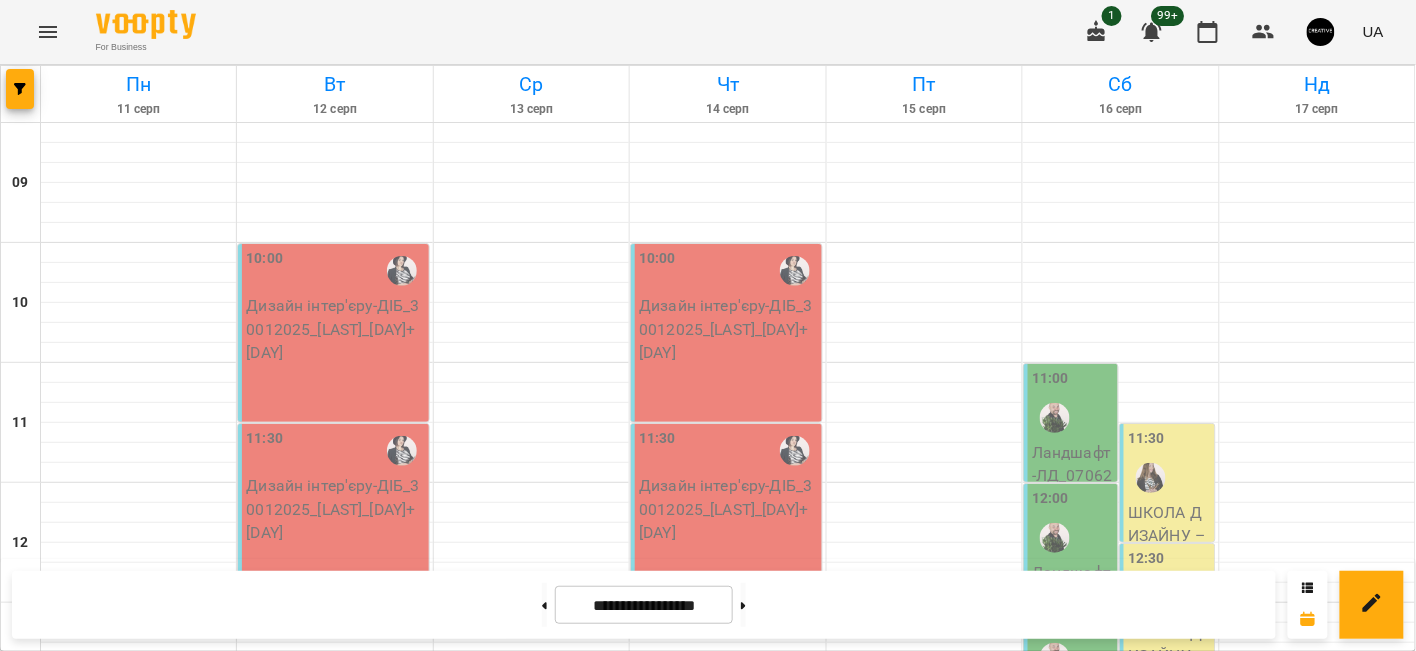 scroll, scrollTop: 1001, scrollLeft: 0, axis: vertical 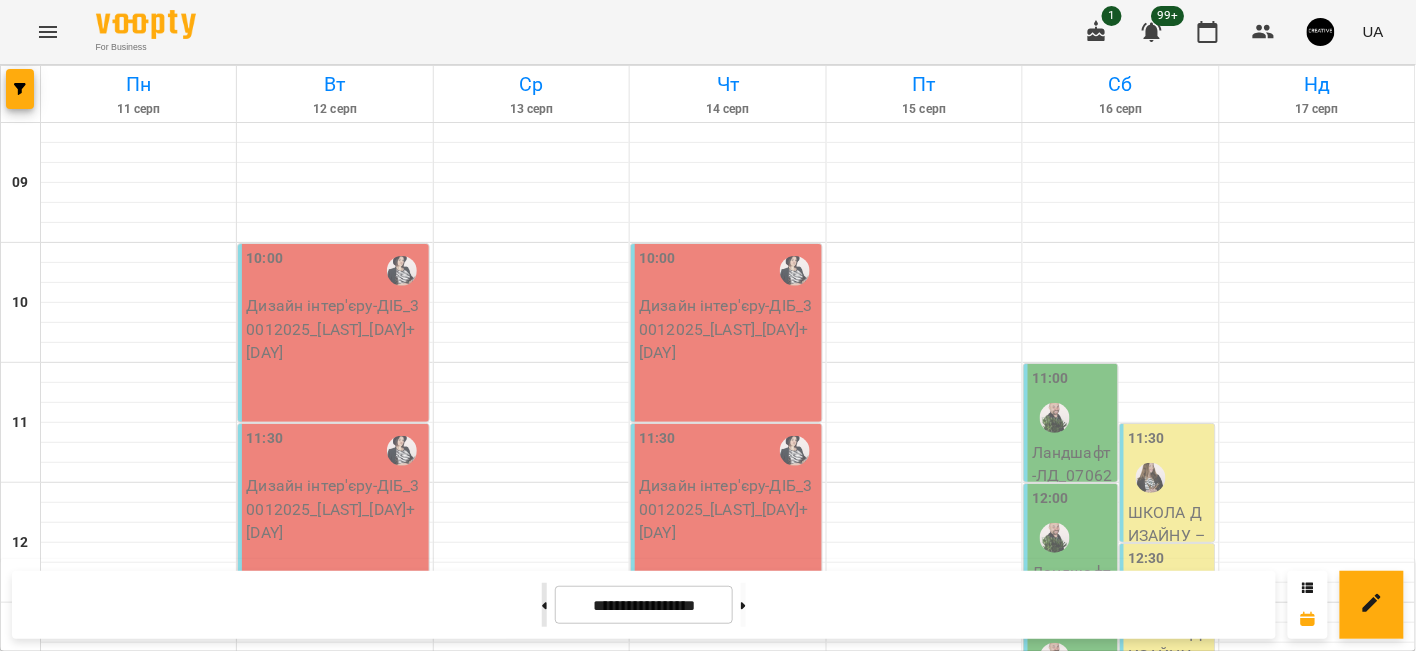 click at bounding box center (544, 605) 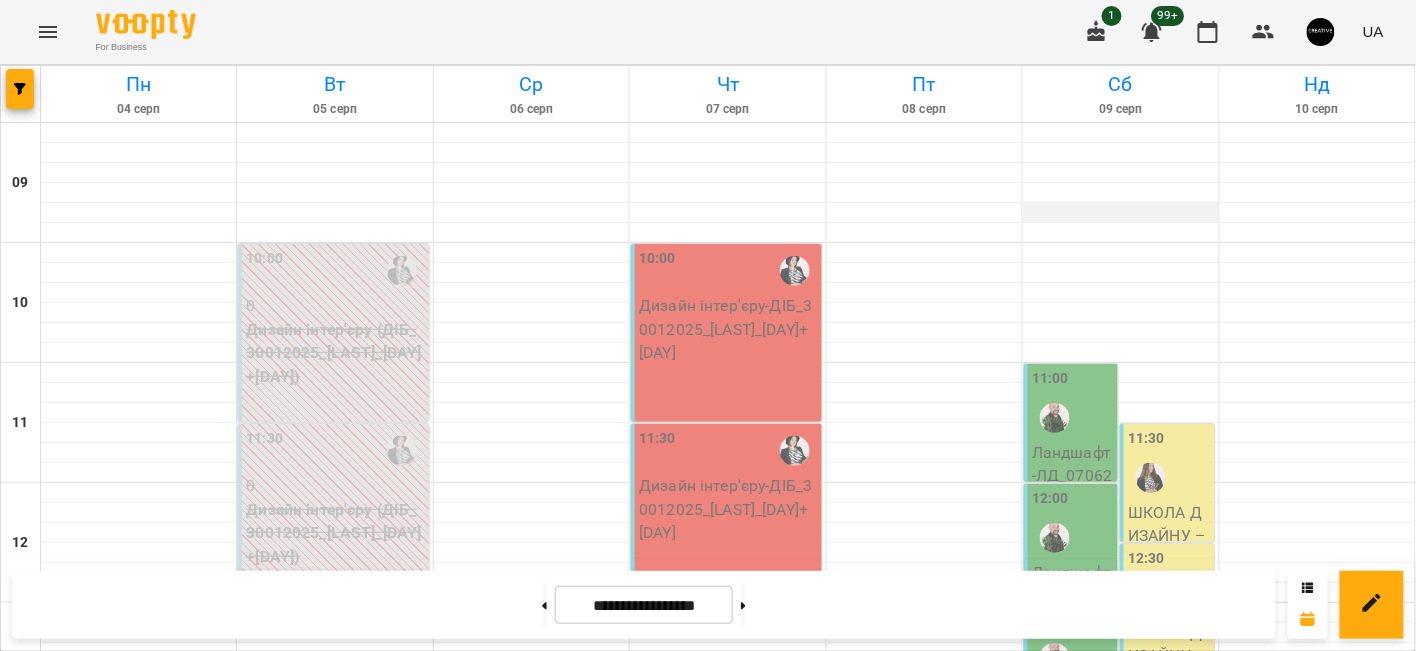 scroll, scrollTop: 0, scrollLeft: 0, axis: both 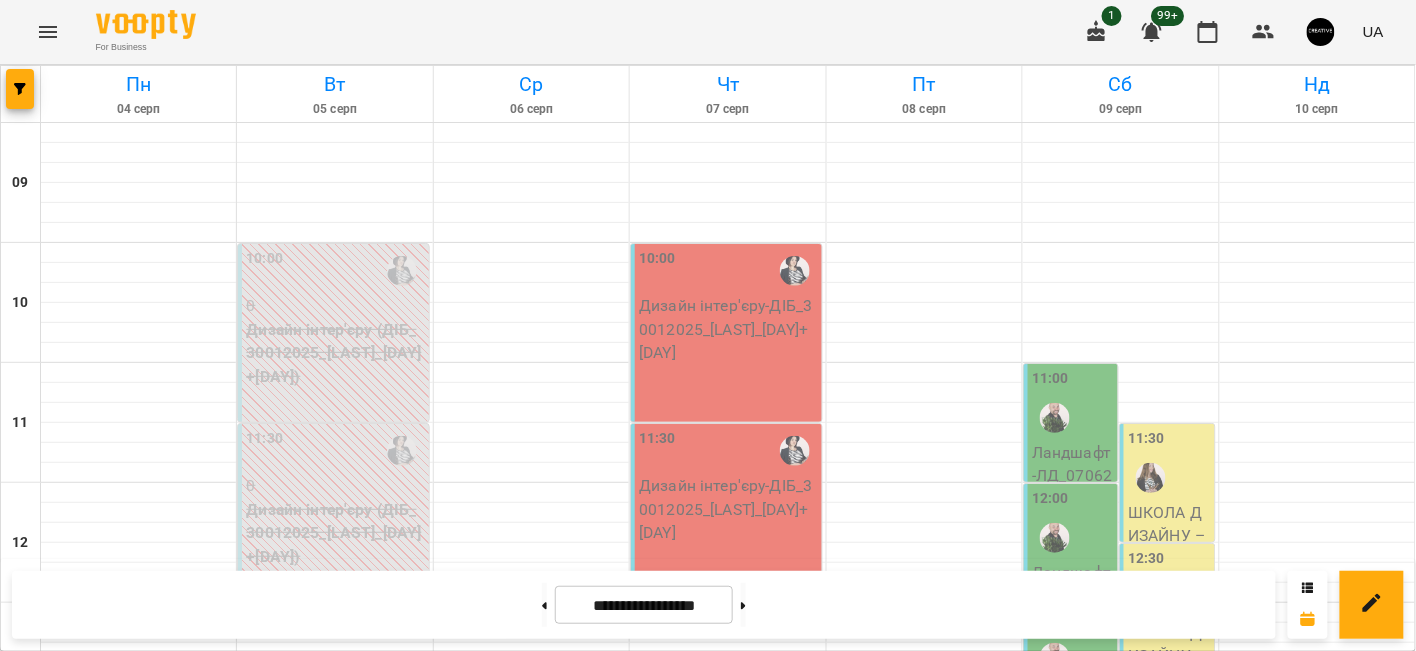 click 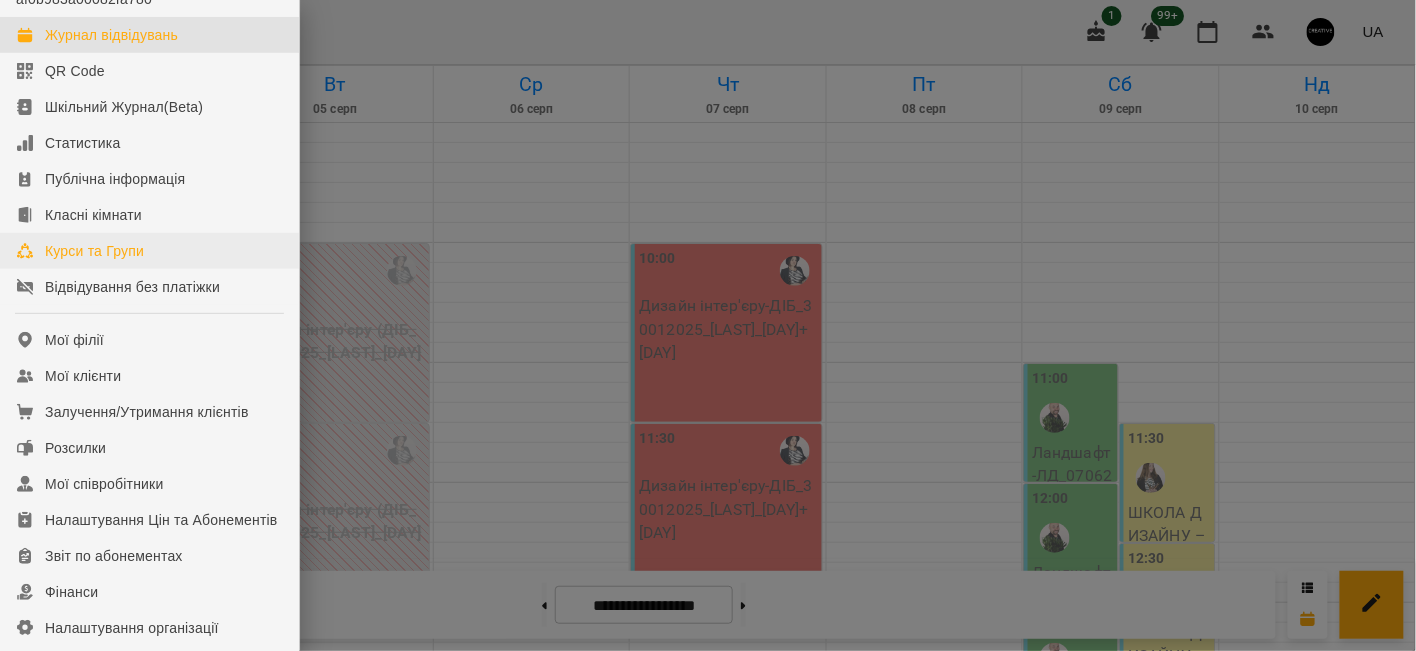 scroll, scrollTop: 85, scrollLeft: 0, axis: vertical 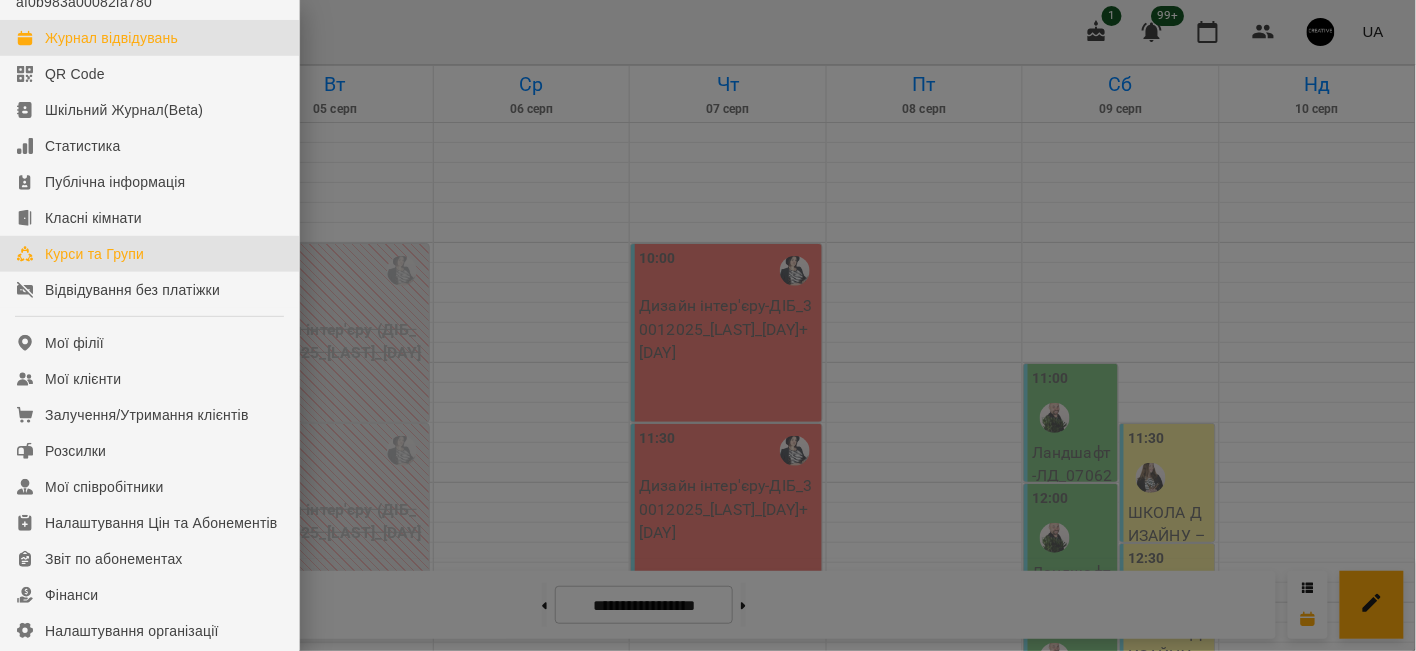 click on "Курси та Групи" at bounding box center [94, 254] 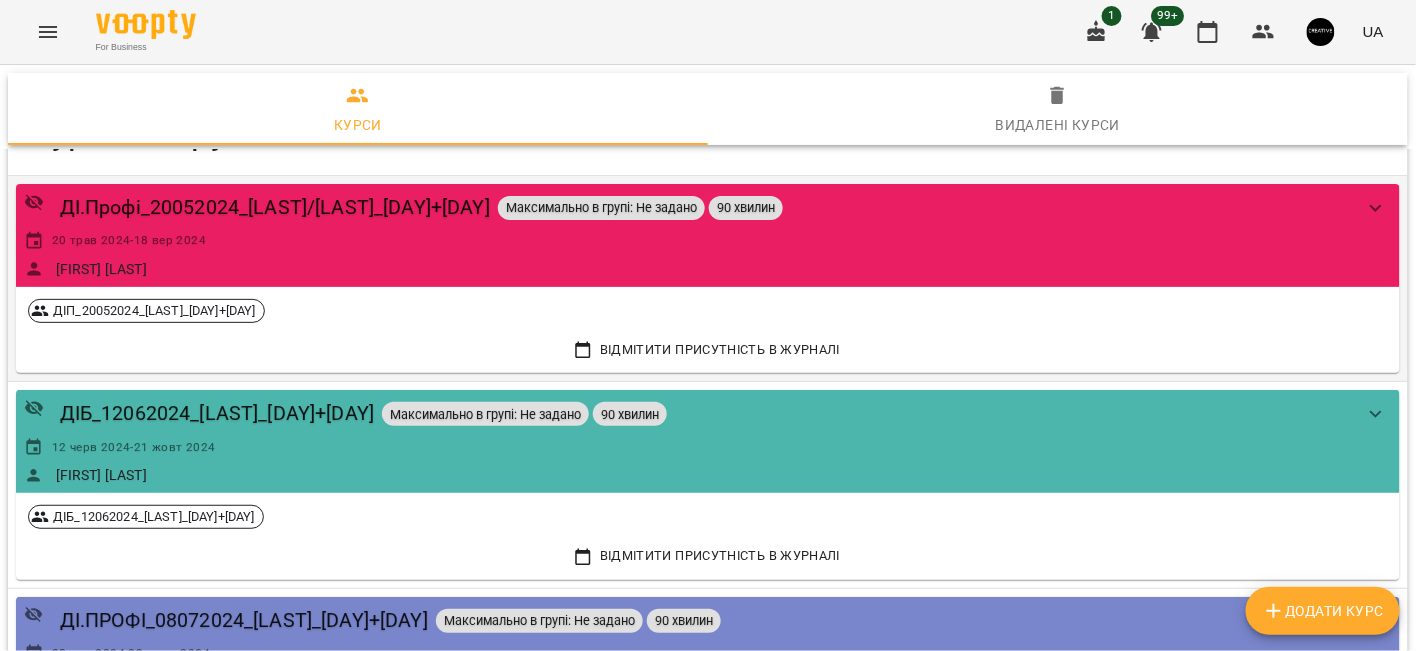 scroll, scrollTop: 0, scrollLeft: 0, axis: both 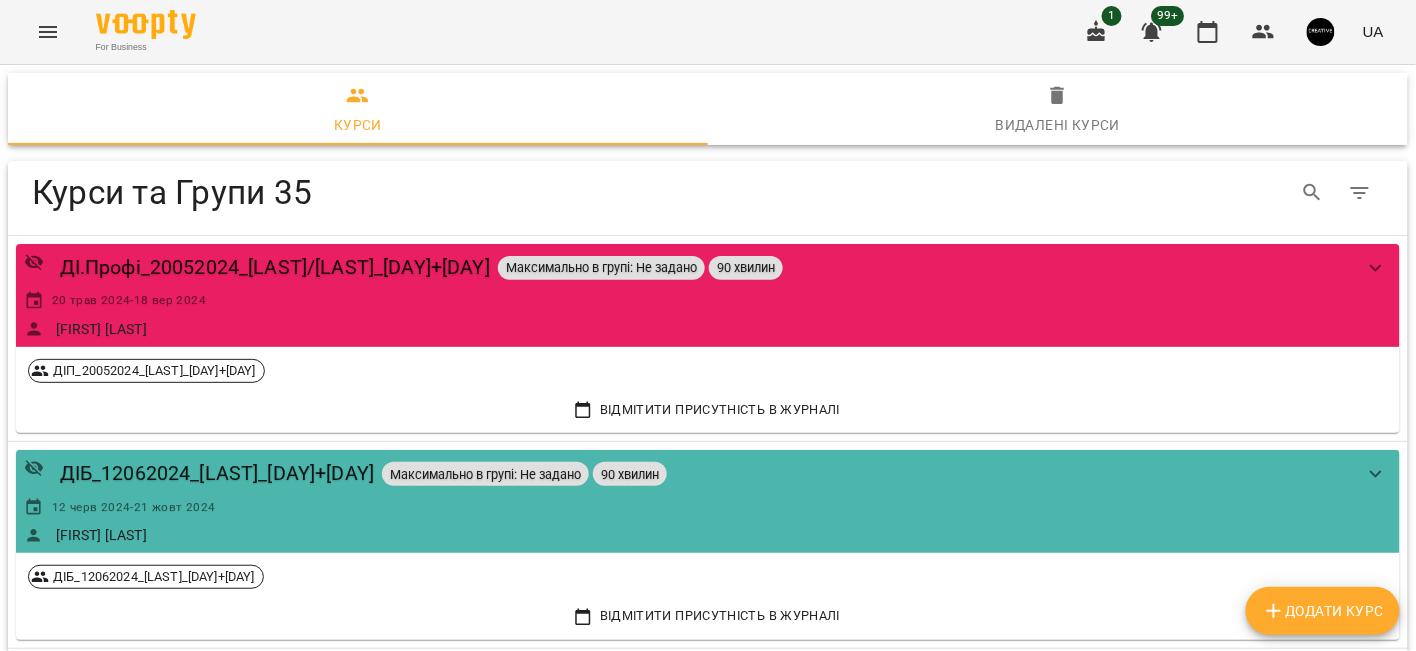 click 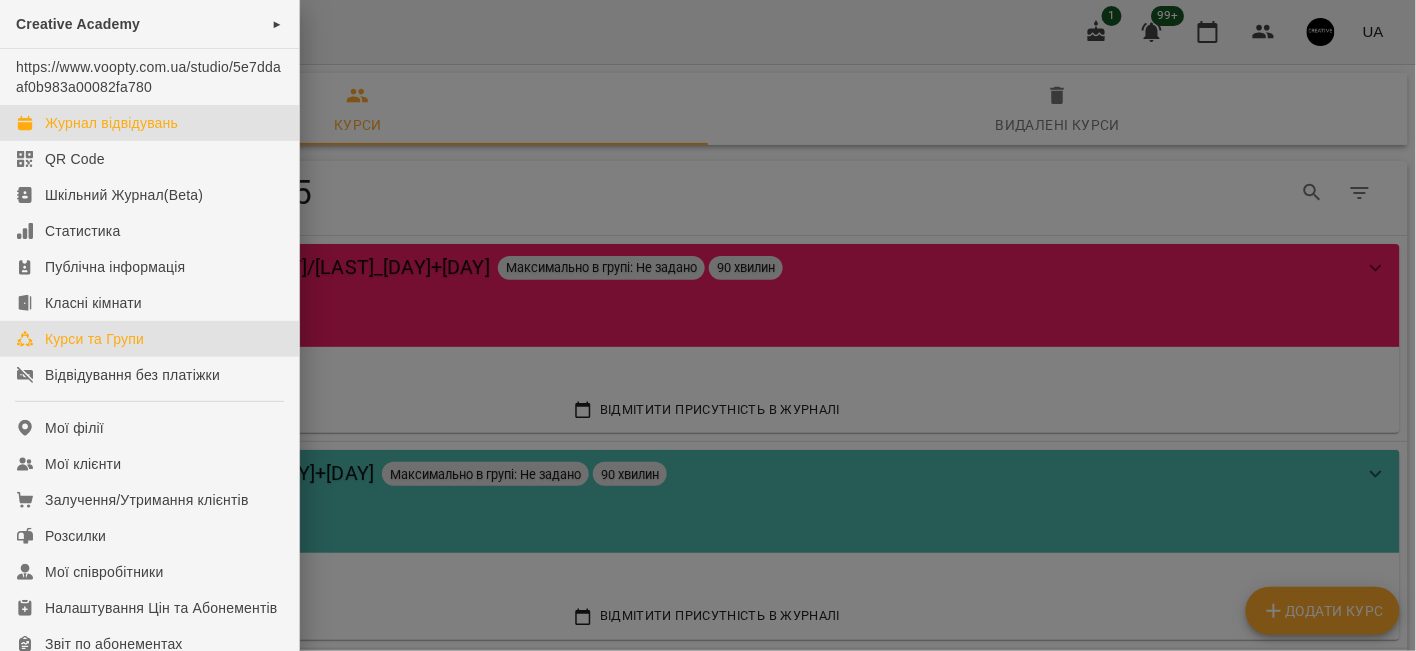 click on "Журнал відвідувань" at bounding box center (111, 123) 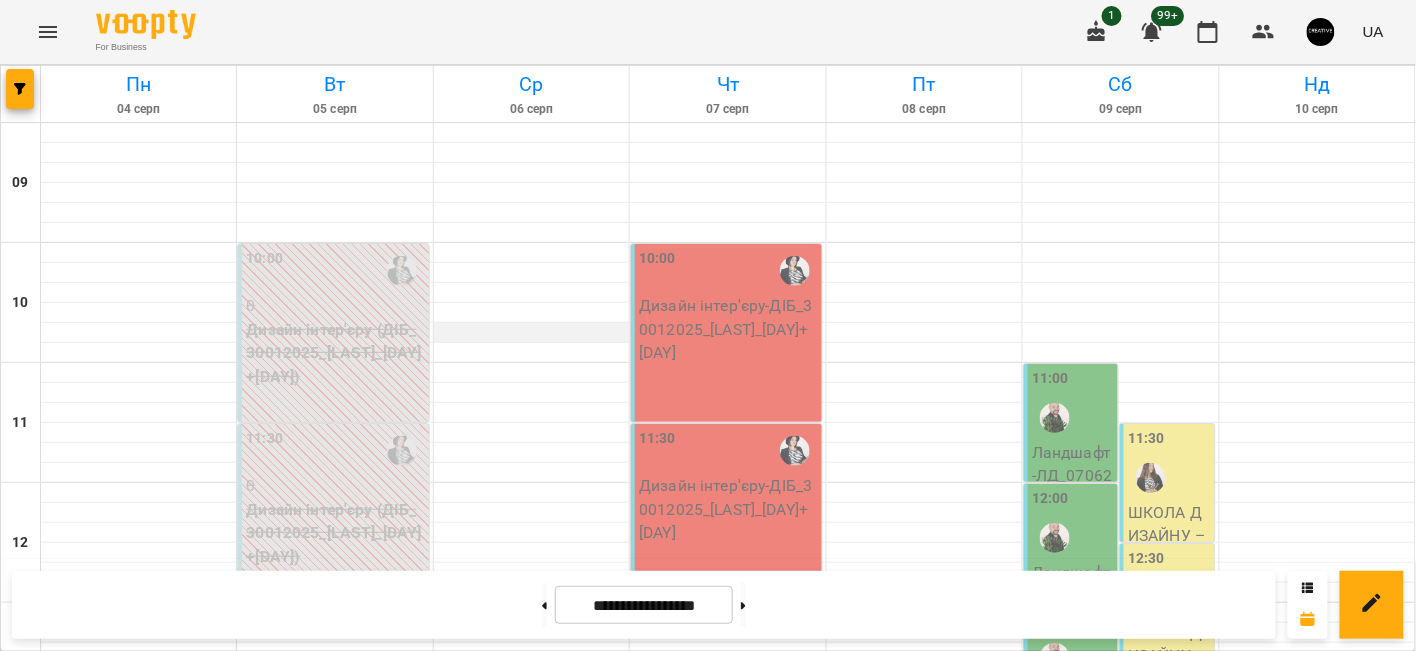 scroll, scrollTop: 0, scrollLeft: 0, axis: both 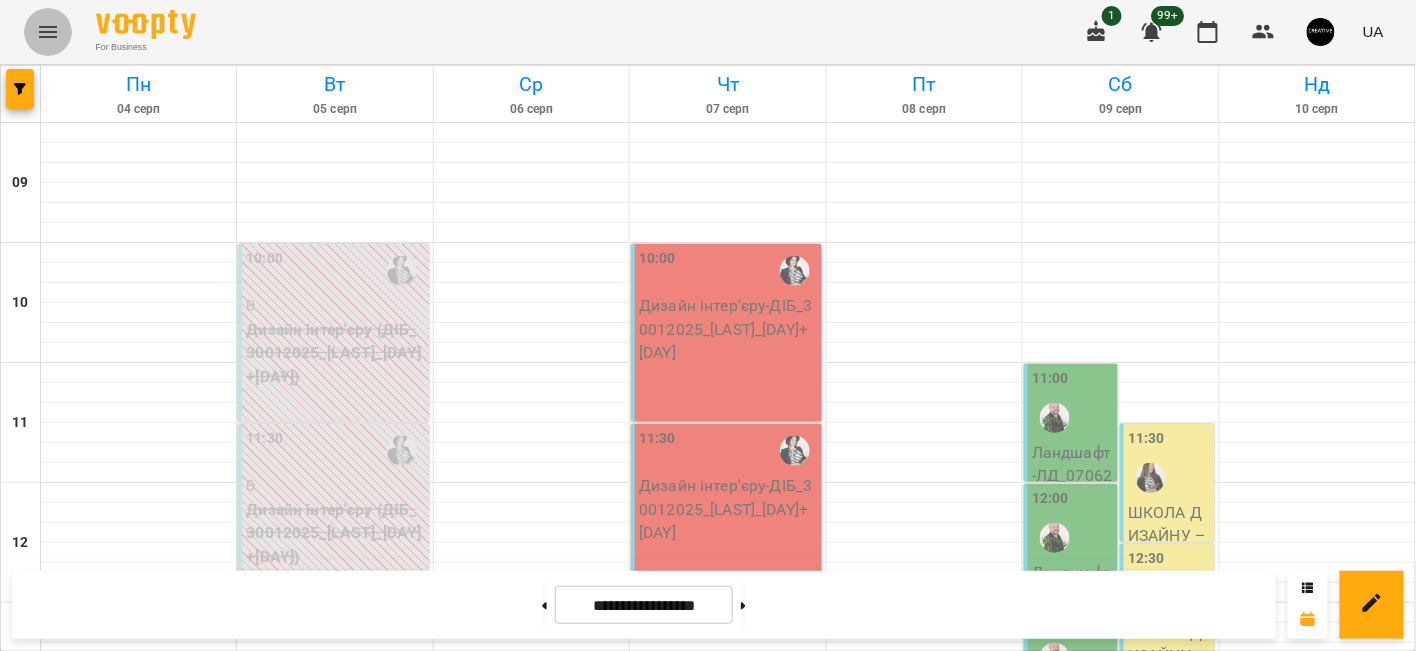click 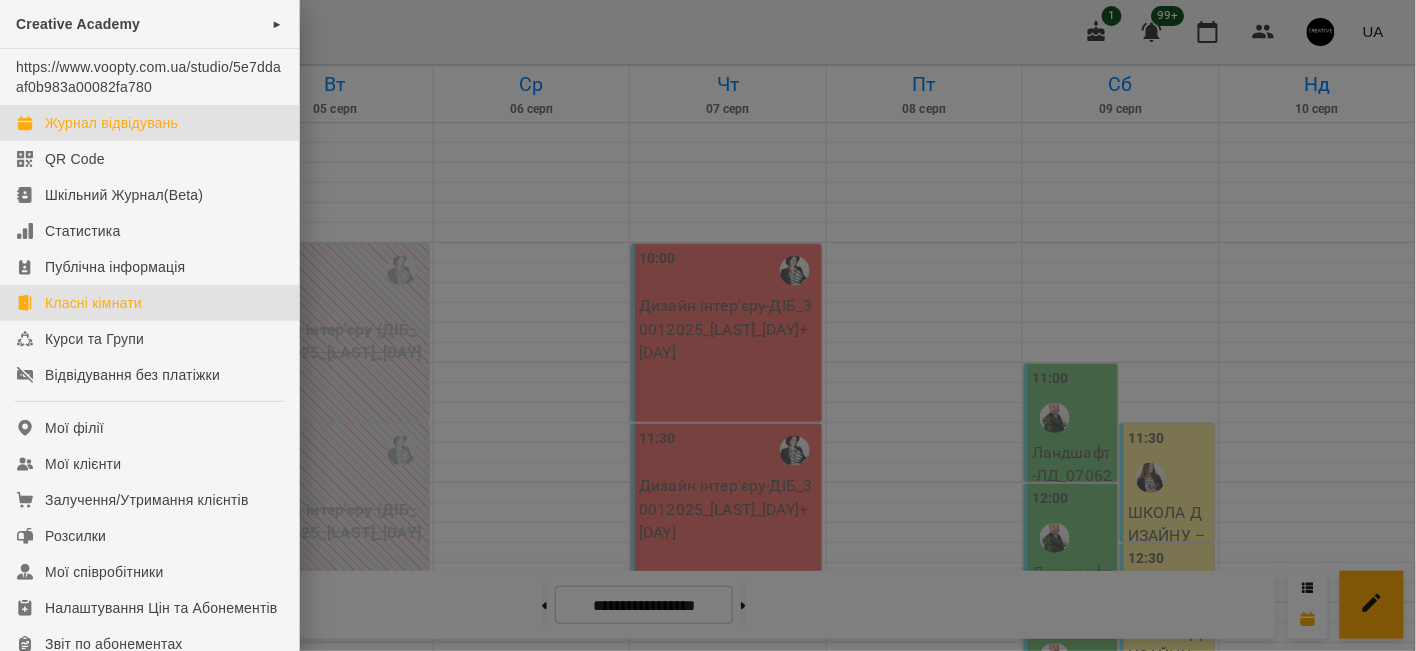 click on "Класні кімнати" at bounding box center [93, 303] 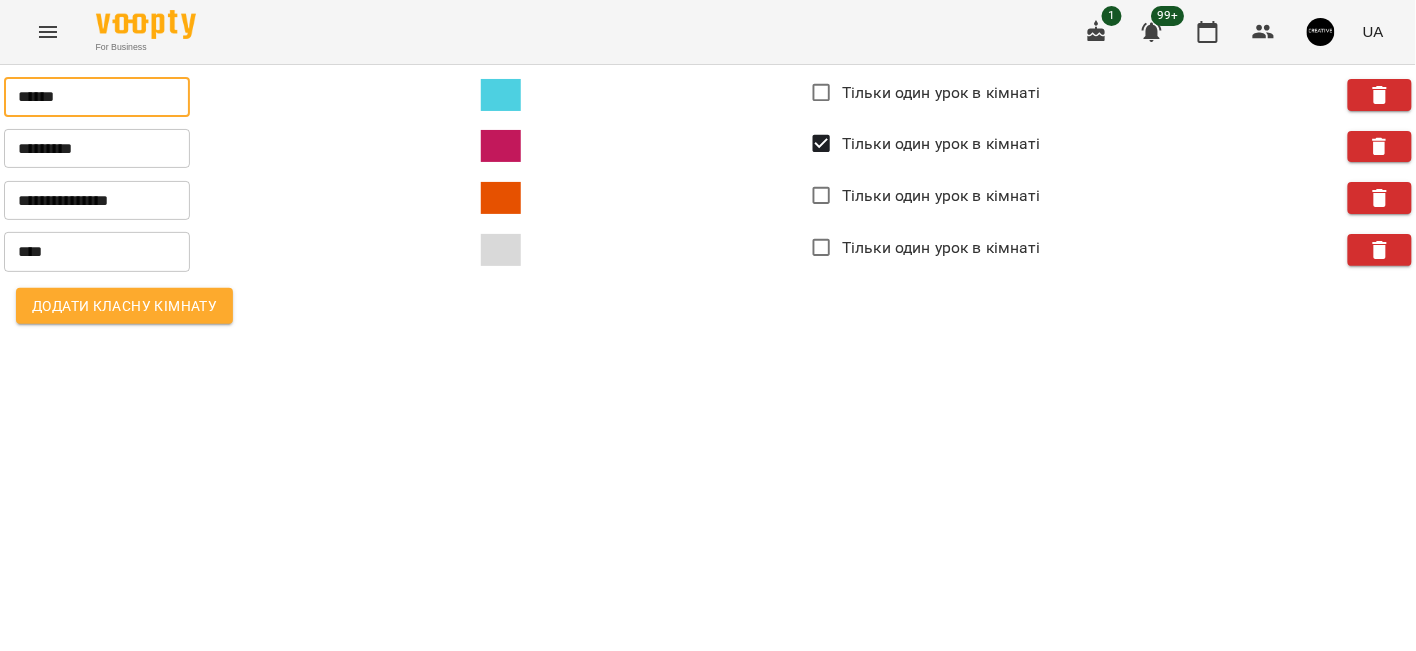 click on "******" at bounding box center (97, 97) 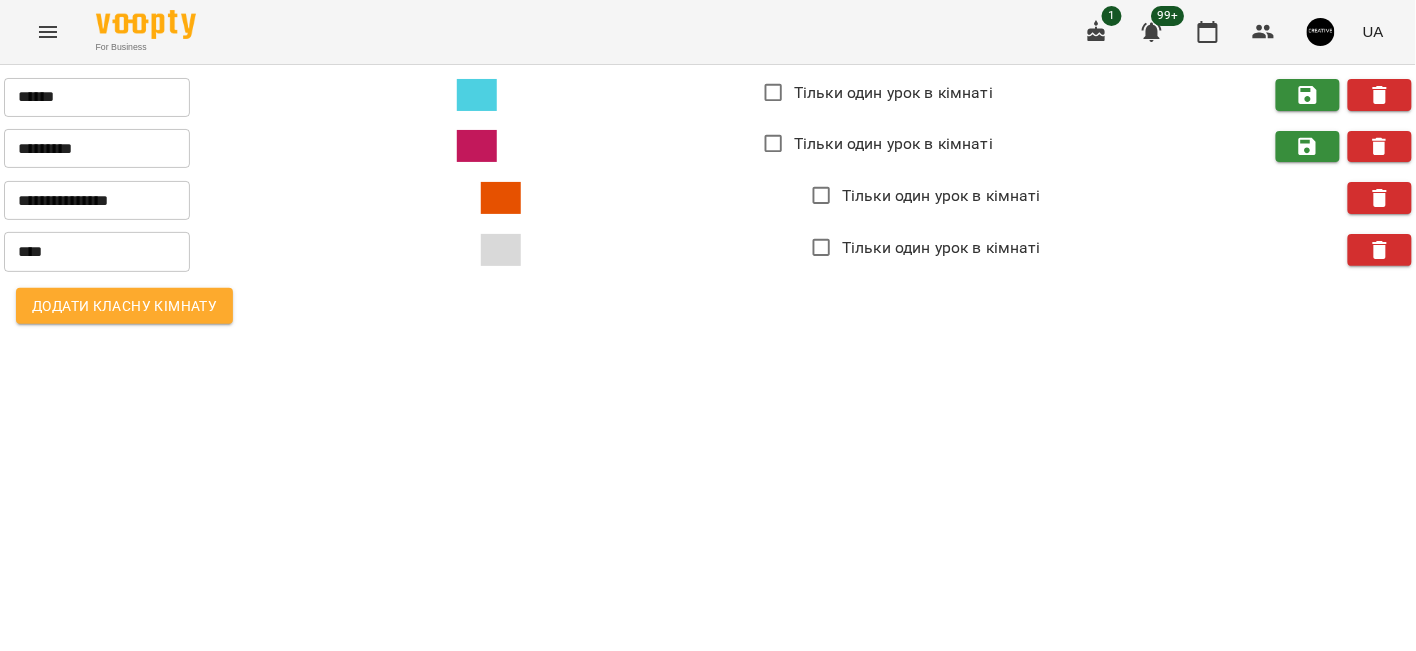 click at bounding box center (48, 32) 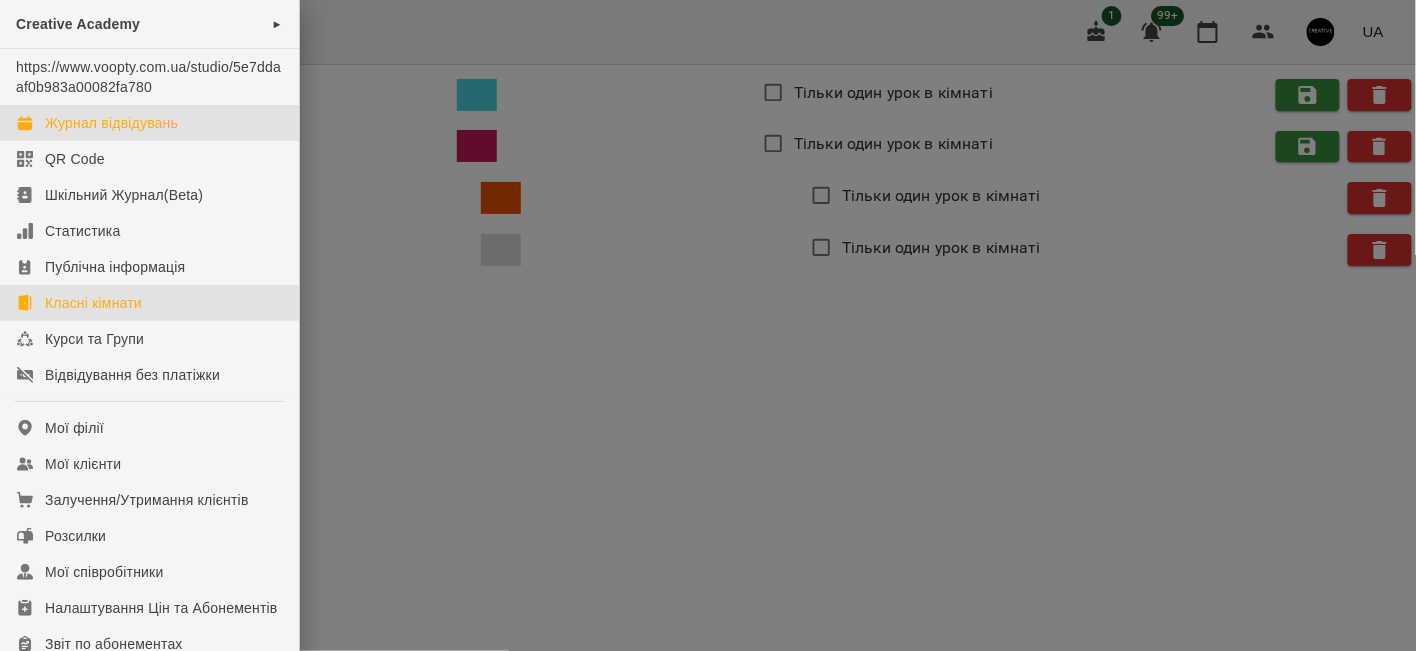 click on "Журнал відвідувань" at bounding box center [111, 123] 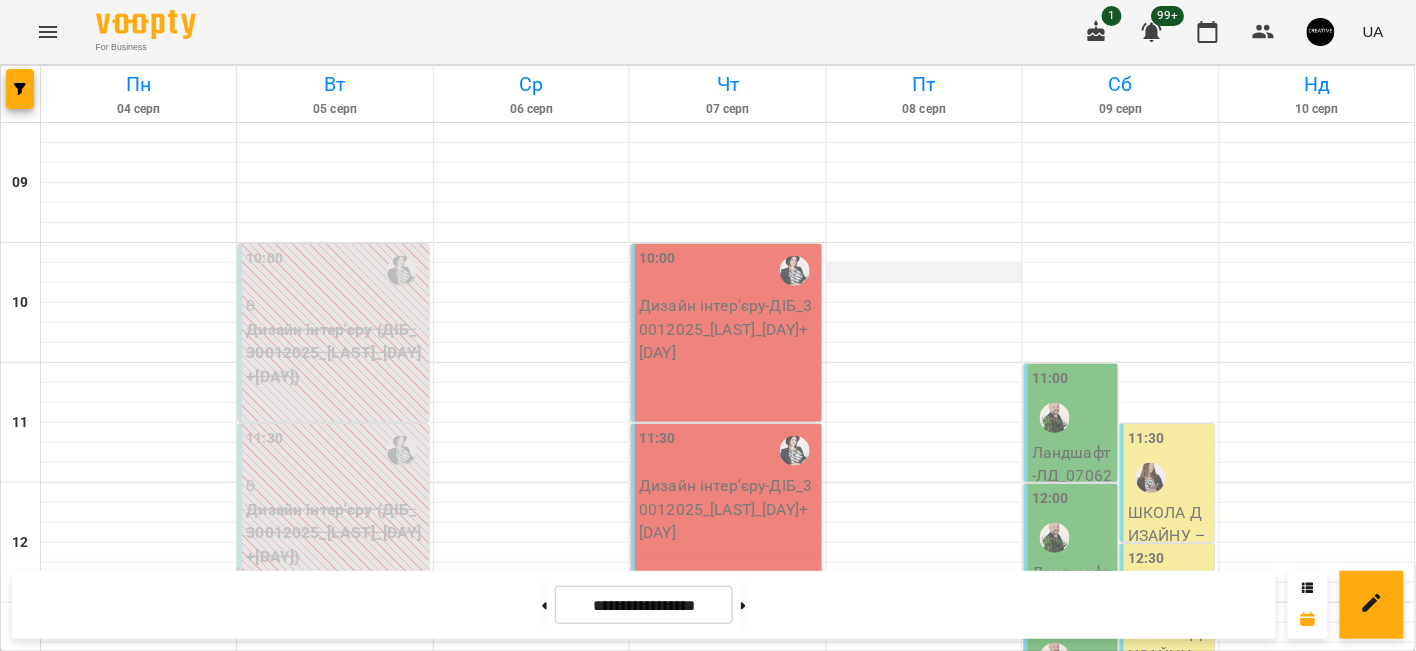 scroll, scrollTop: 0, scrollLeft: 0, axis: both 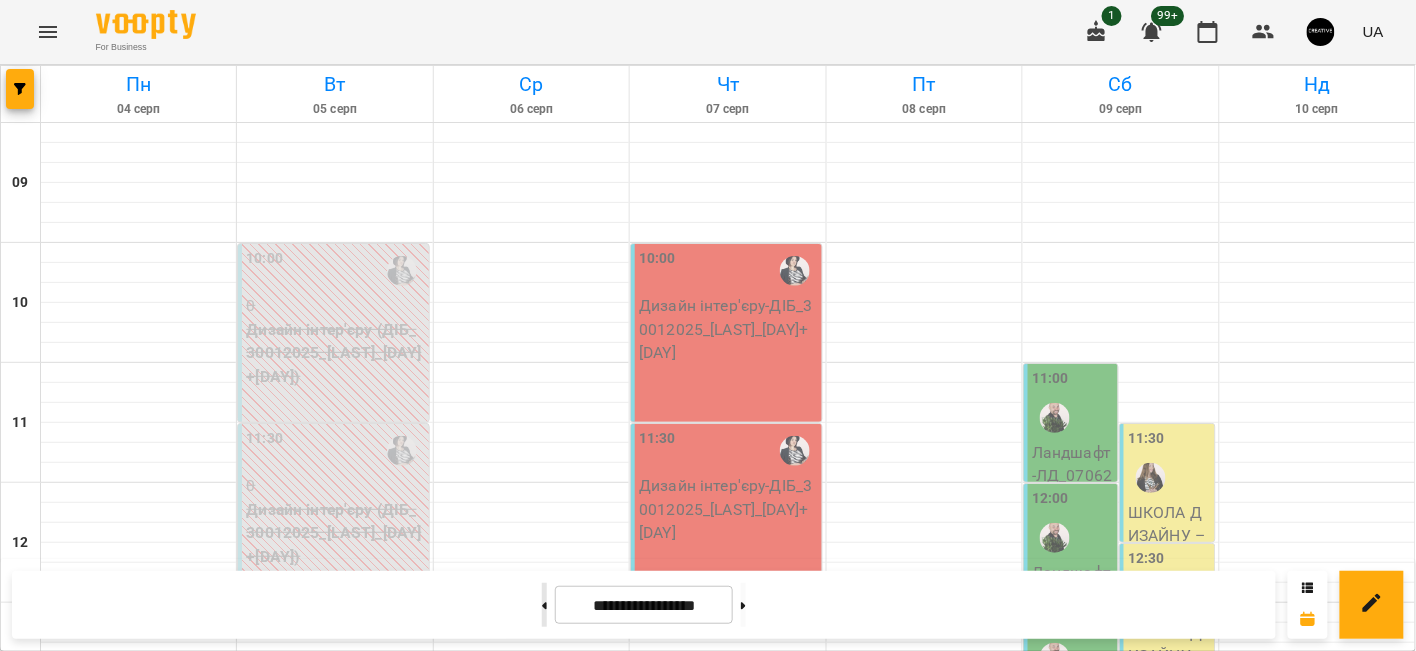 click 